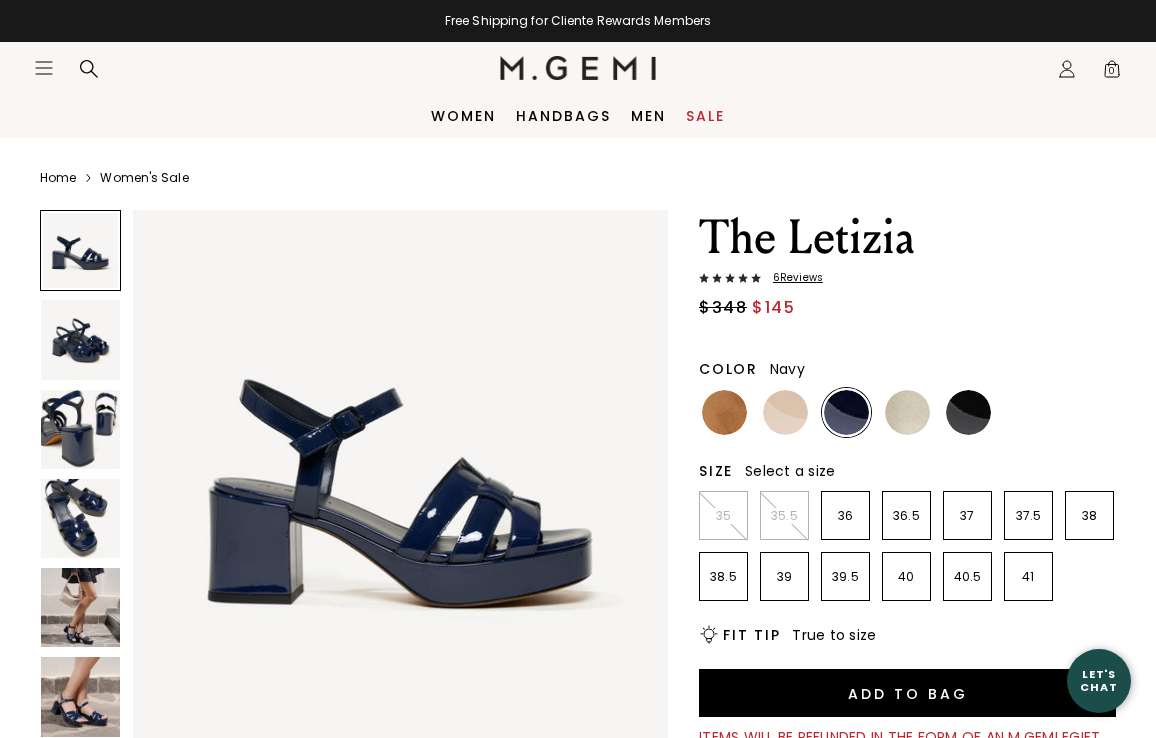 click at bounding box center (724, 412) 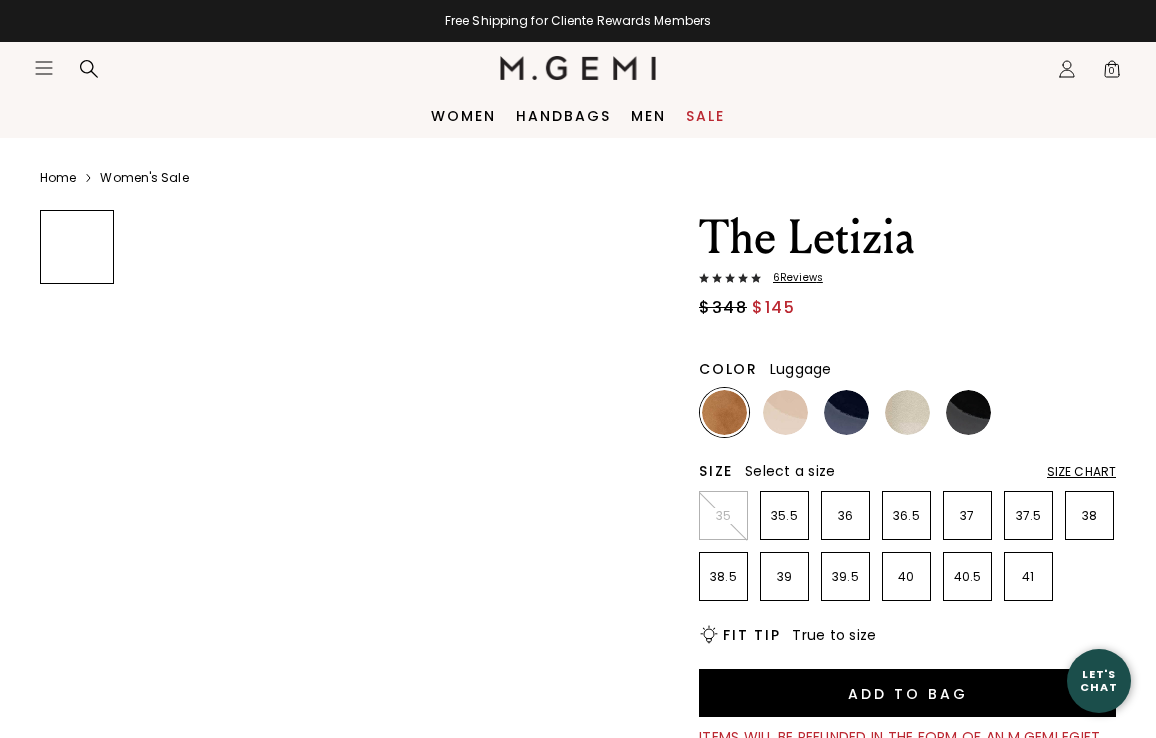 scroll, scrollTop: 0, scrollLeft: 0, axis: both 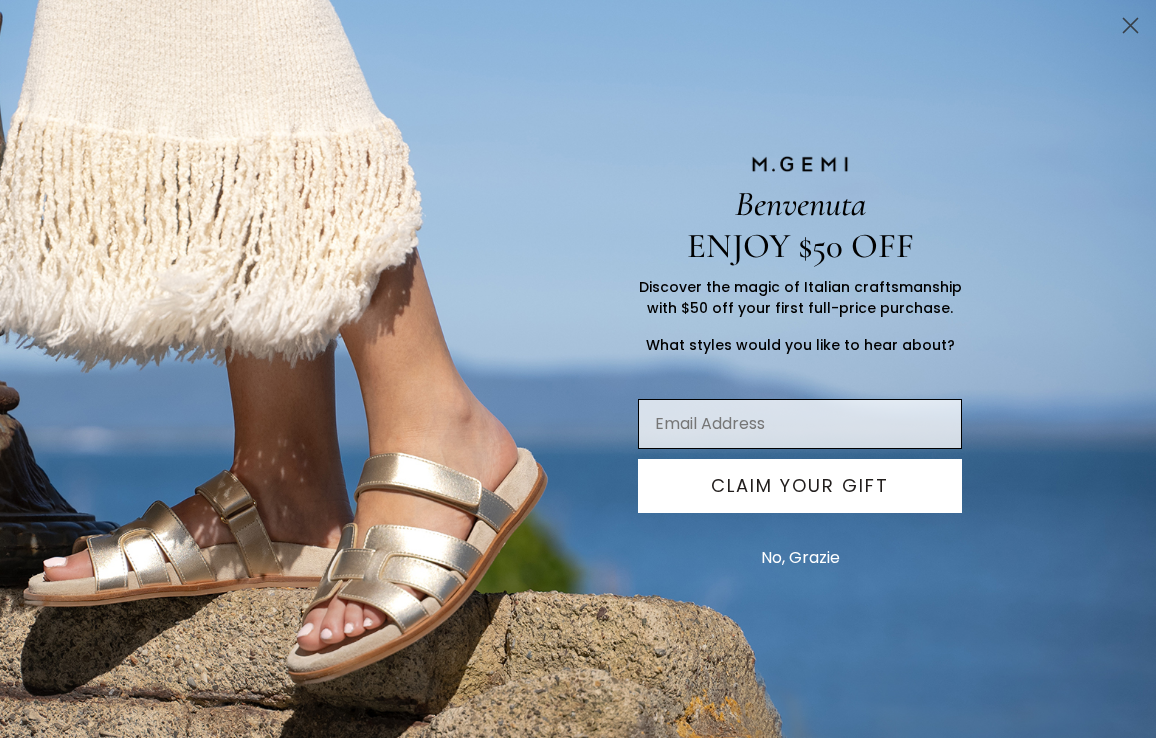 click at bounding box center [800, 424] 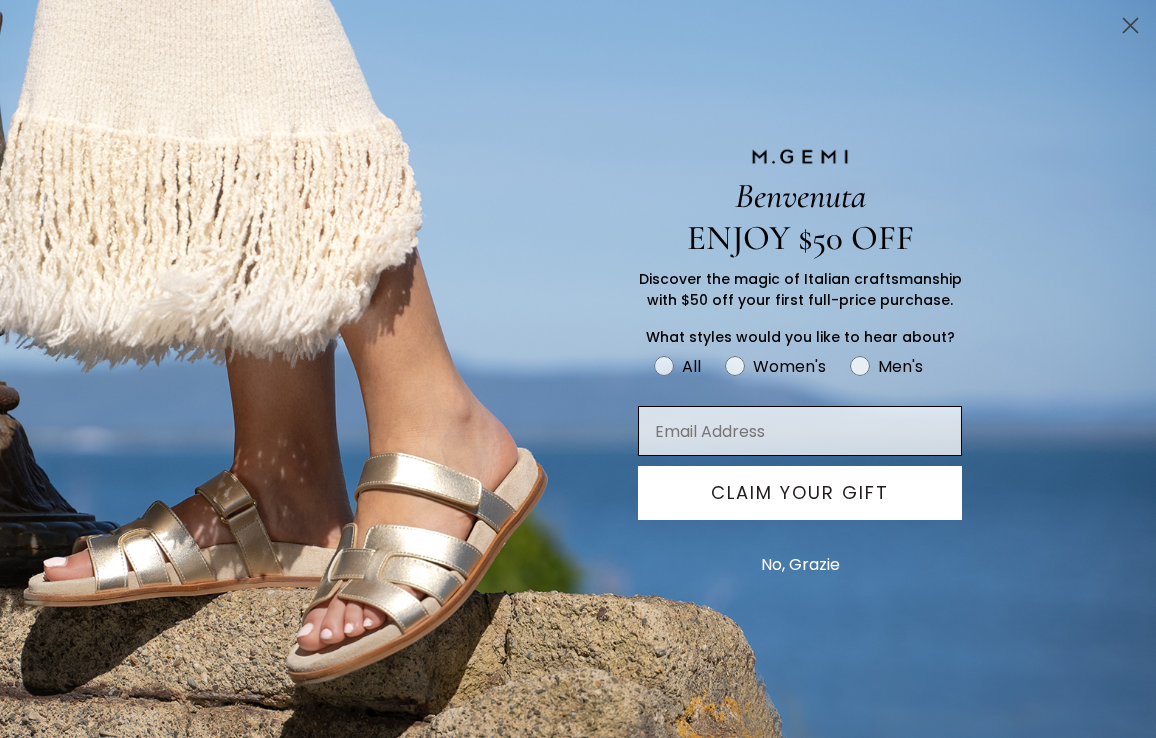 scroll, scrollTop: 0, scrollLeft: 0, axis: both 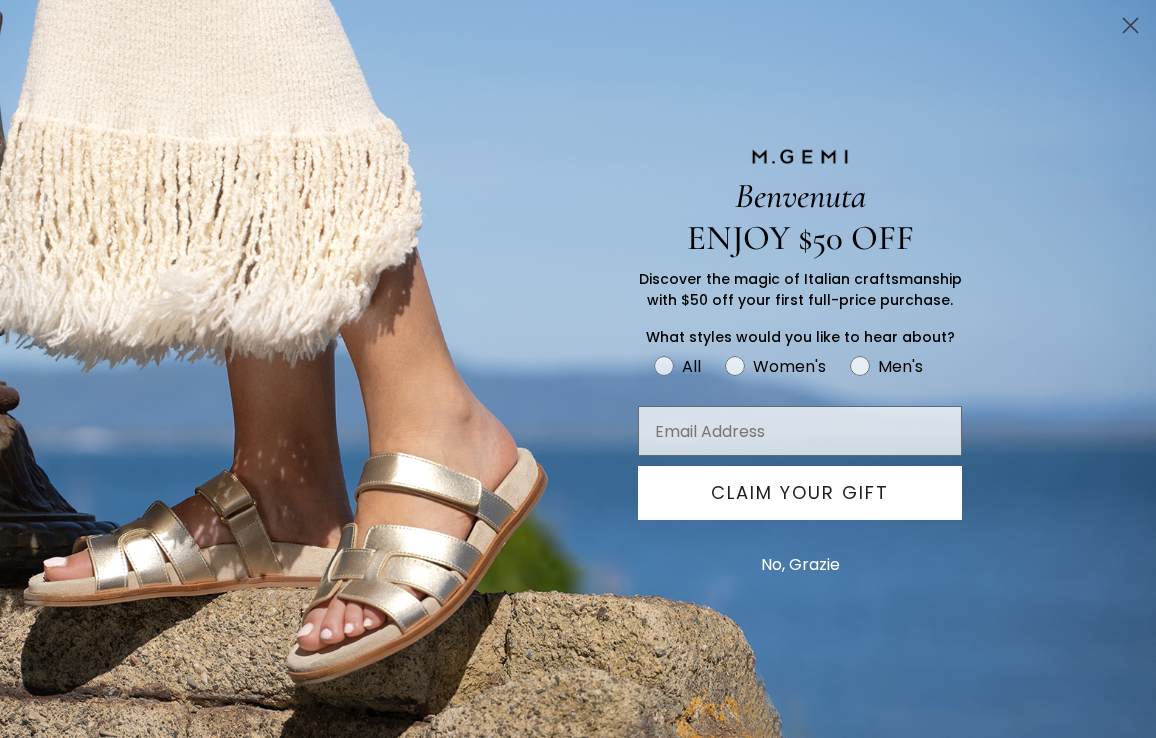 click 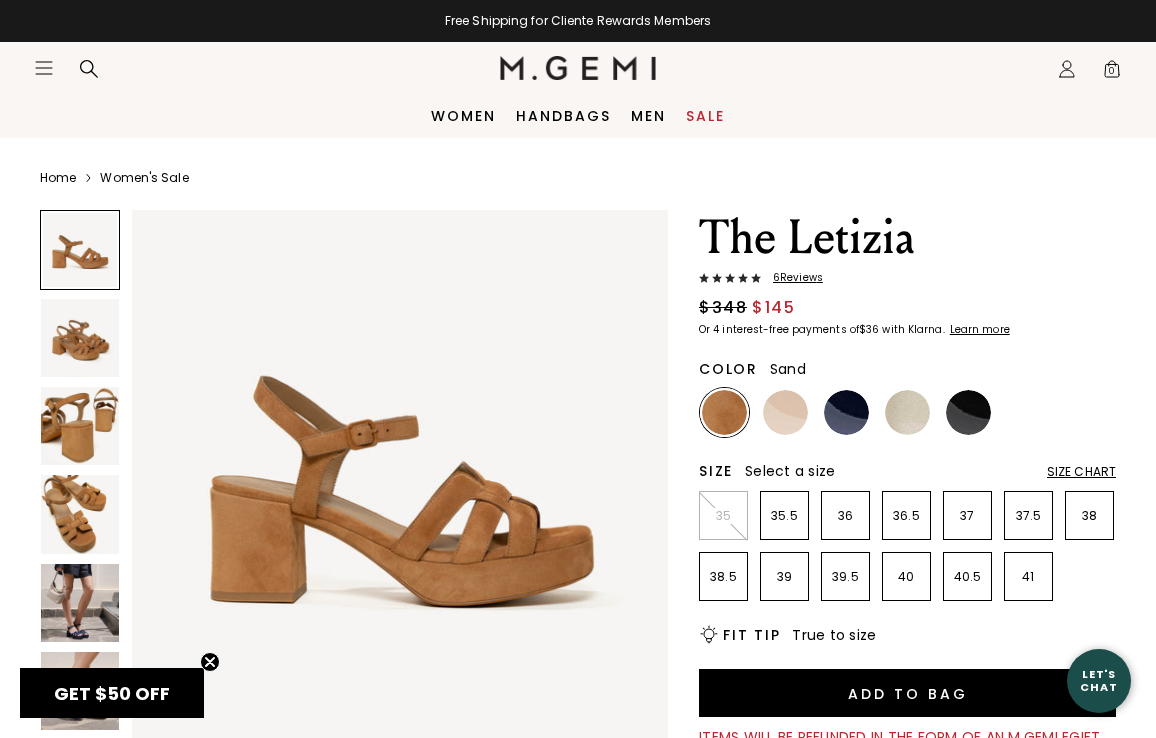 click at bounding box center [785, 412] 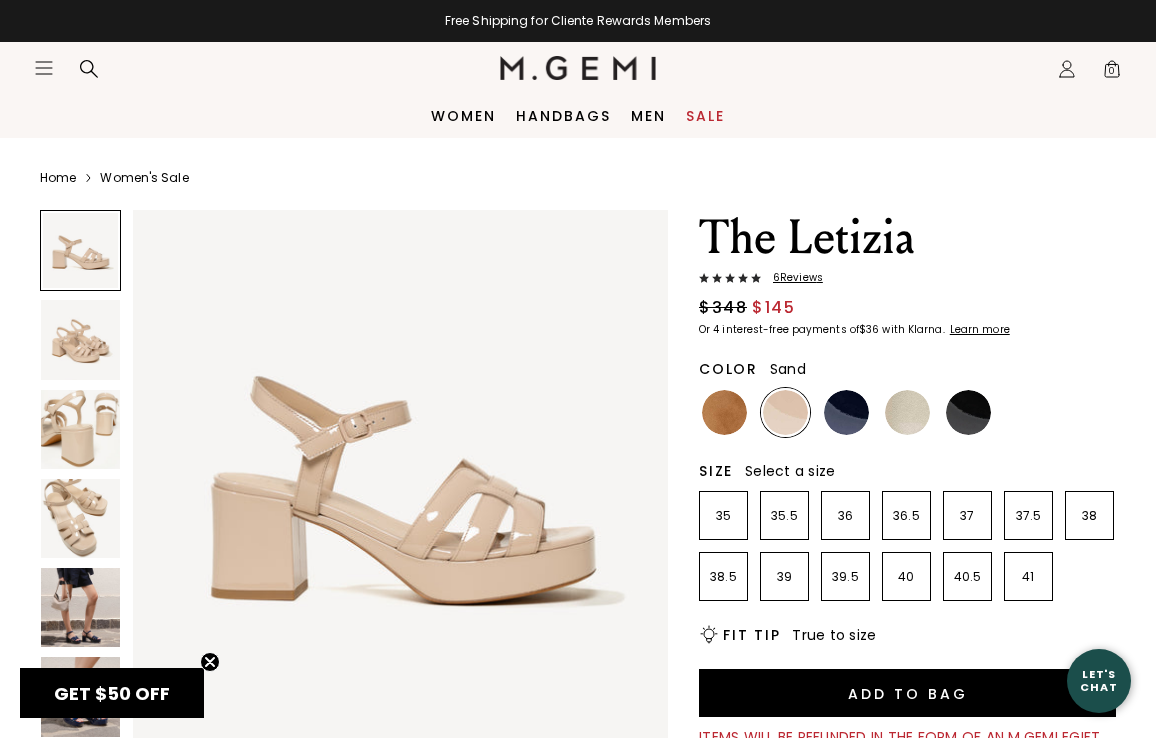 scroll, scrollTop: 0, scrollLeft: 0, axis: both 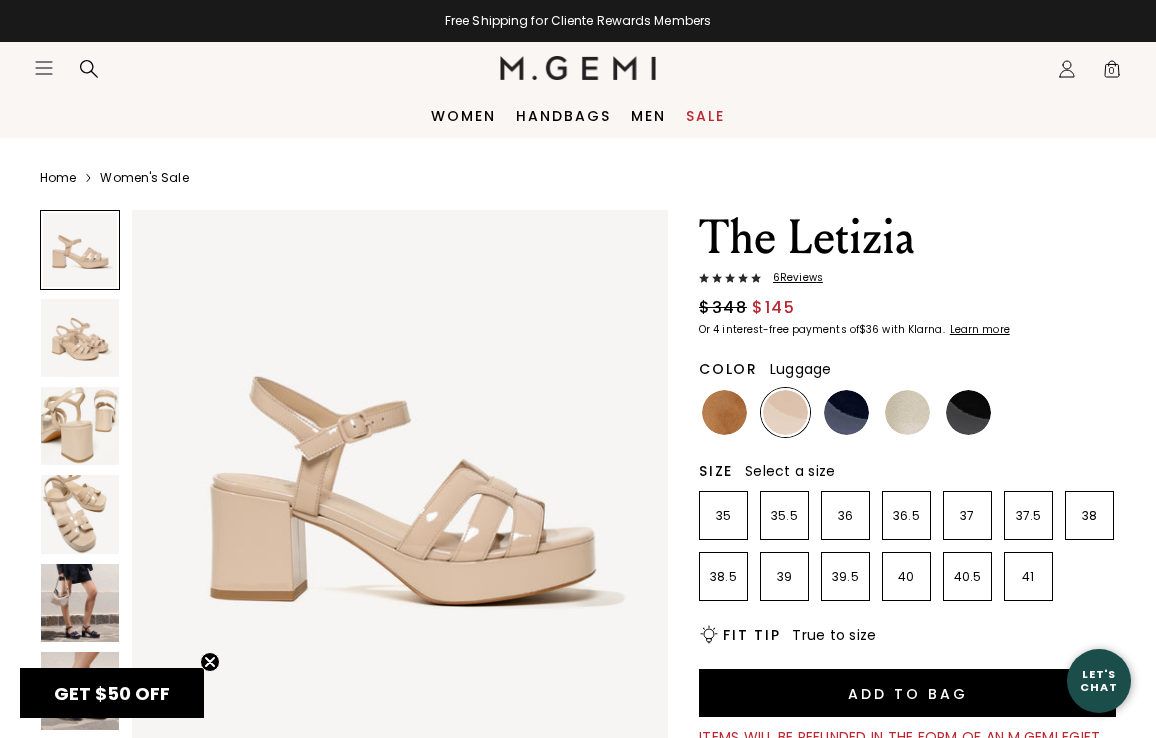 click at bounding box center [724, 412] 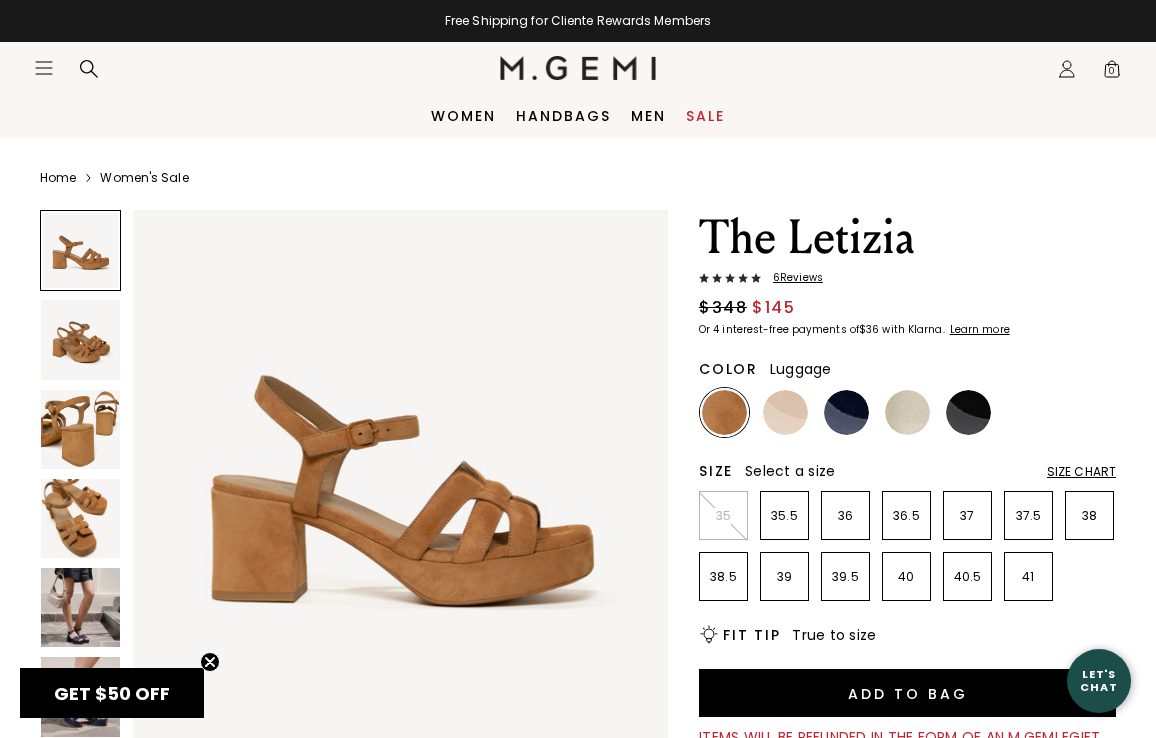 scroll, scrollTop: 0, scrollLeft: 0, axis: both 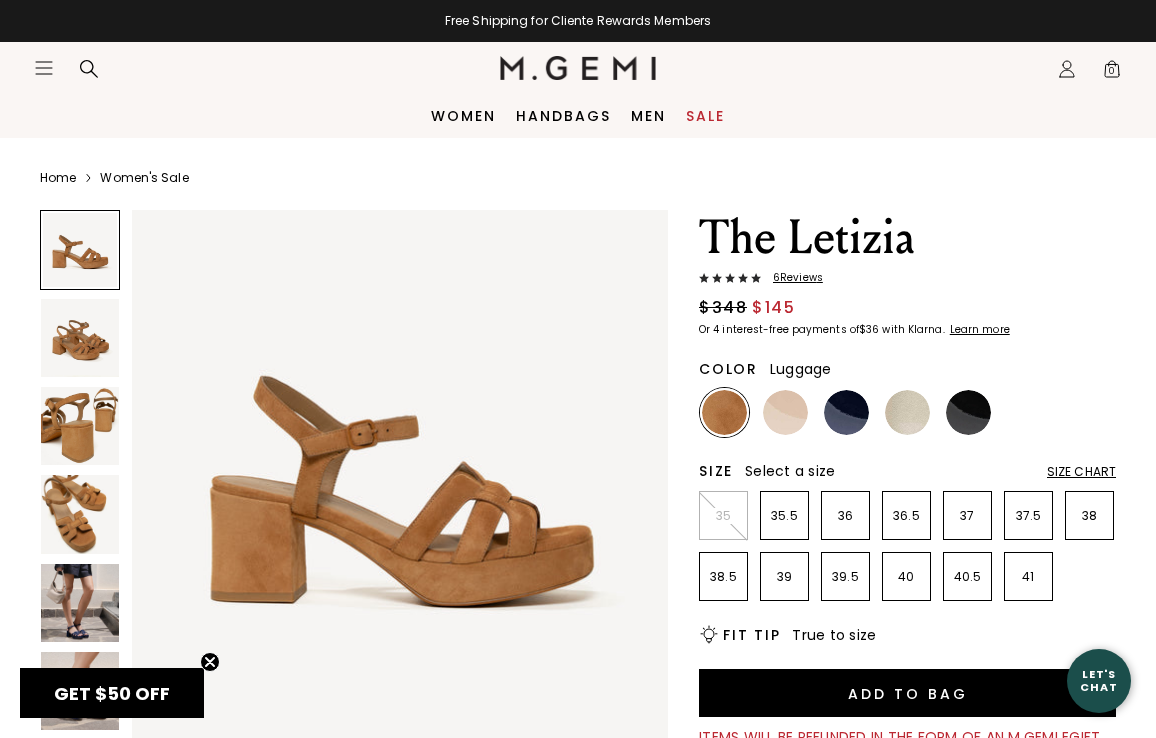 click on "Size Chart" at bounding box center [1081, 472] 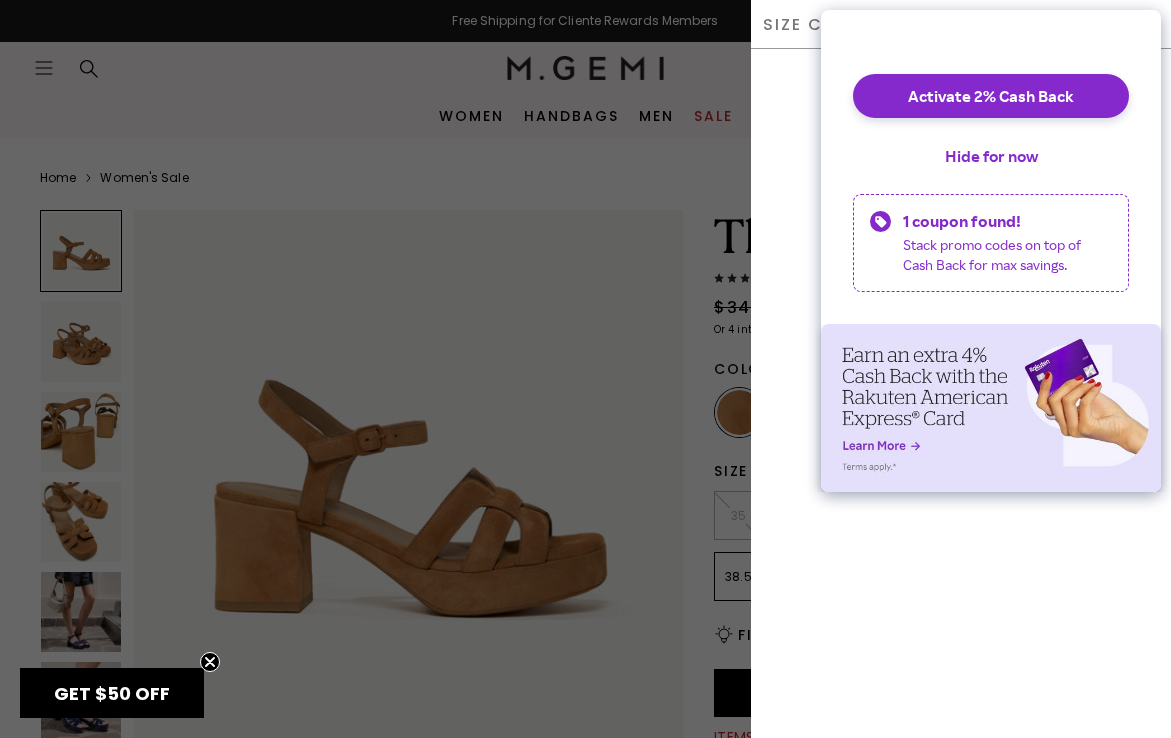 click at bounding box center (585, 369) 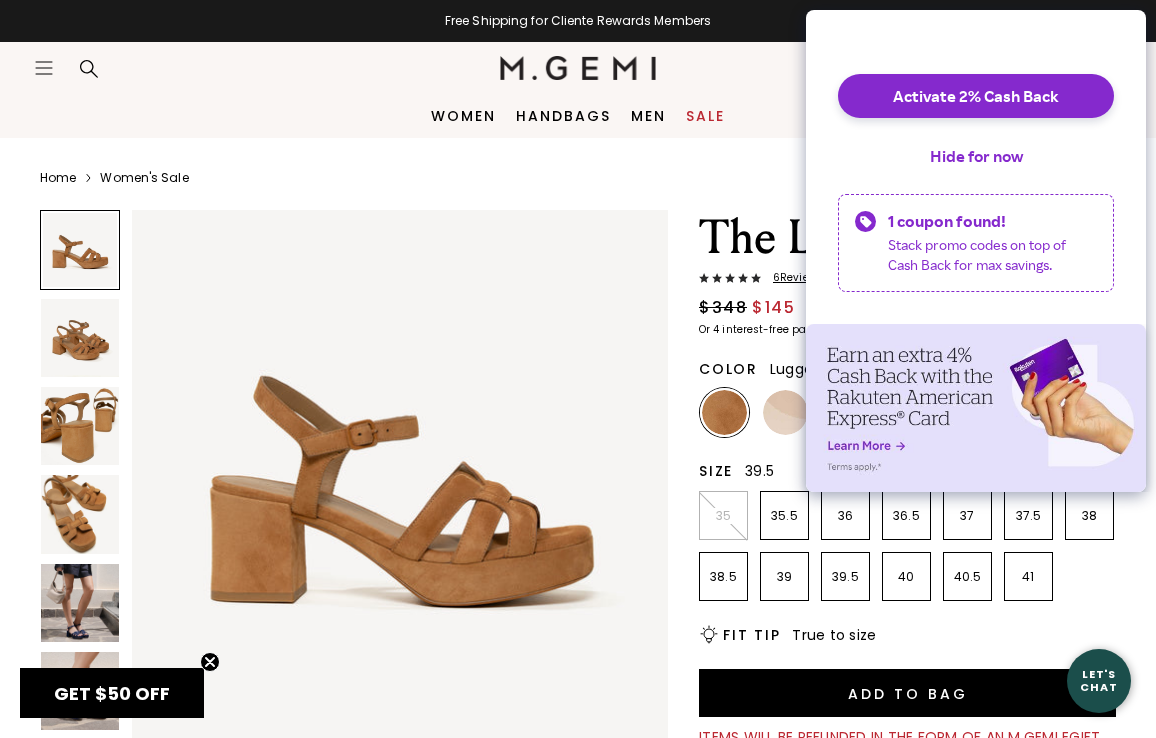 click on "39.5" at bounding box center [845, 577] 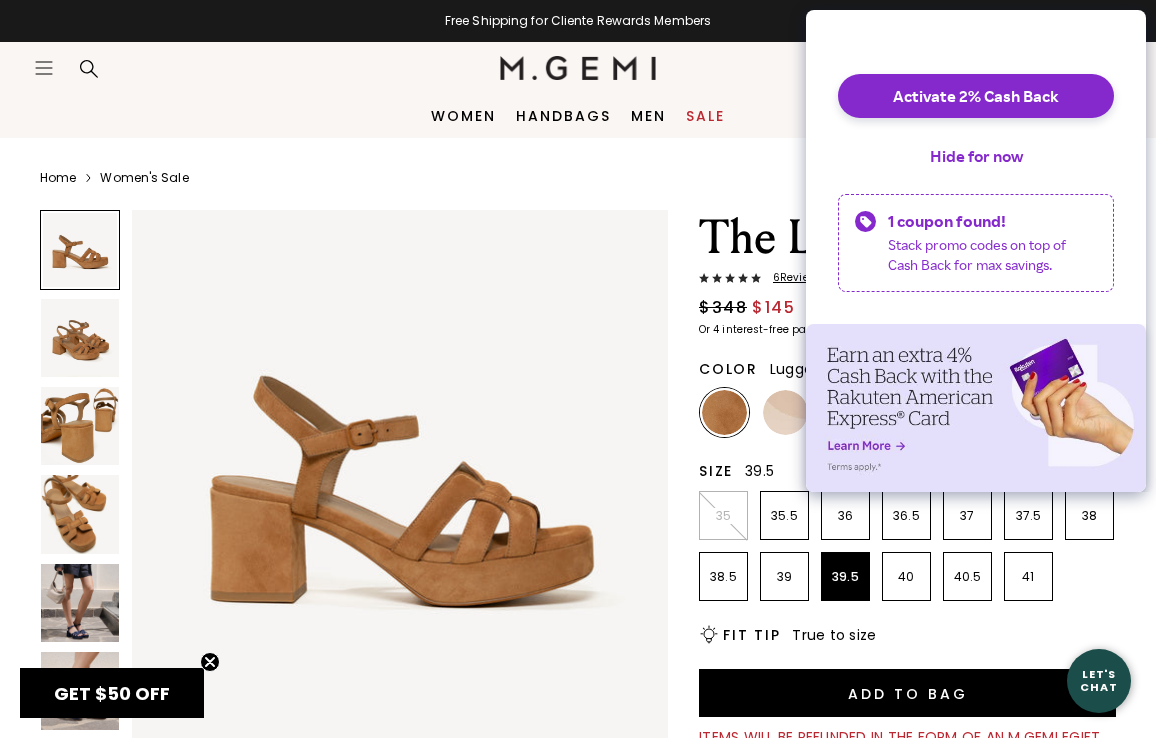 scroll, scrollTop: 0, scrollLeft: 0, axis: both 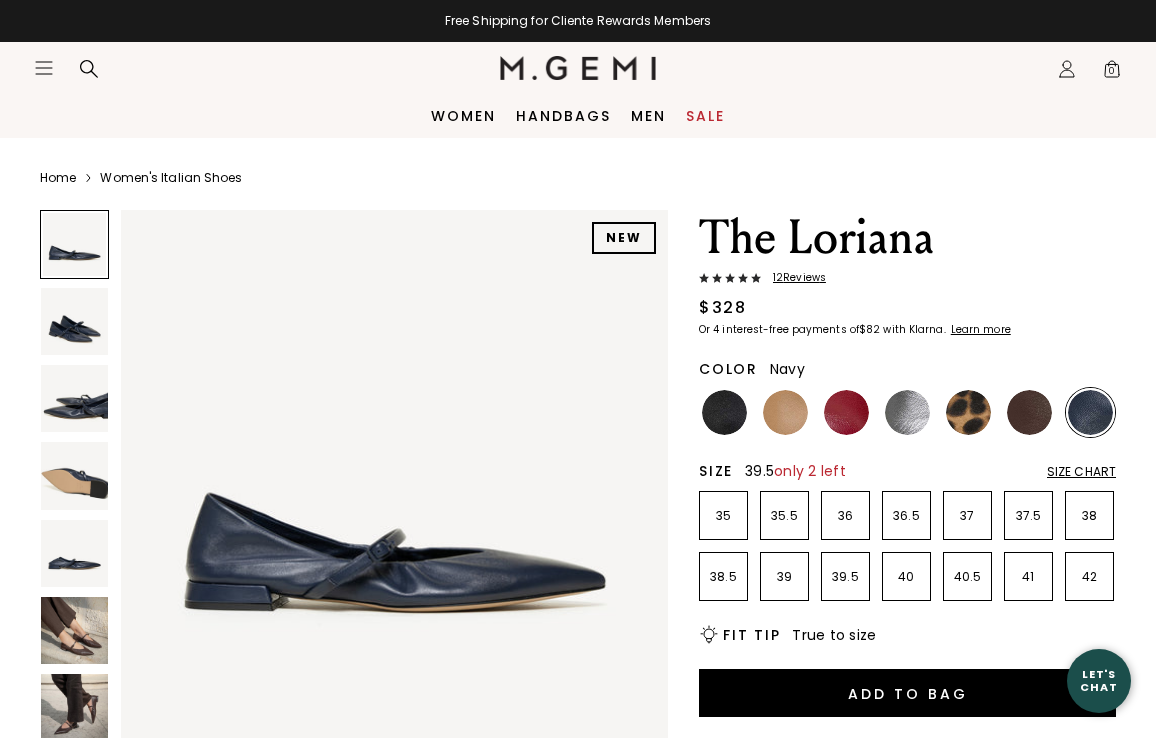 click on "39.5" at bounding box center (845, 576) 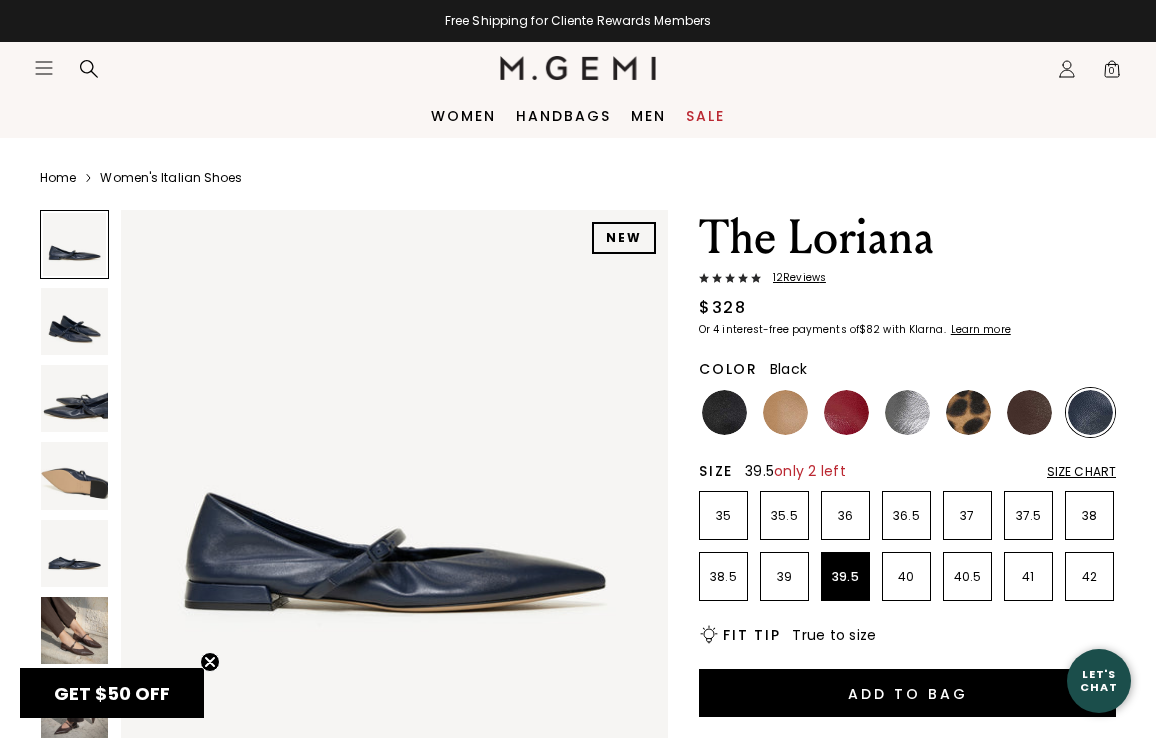 click at bounding box center [724, 412] 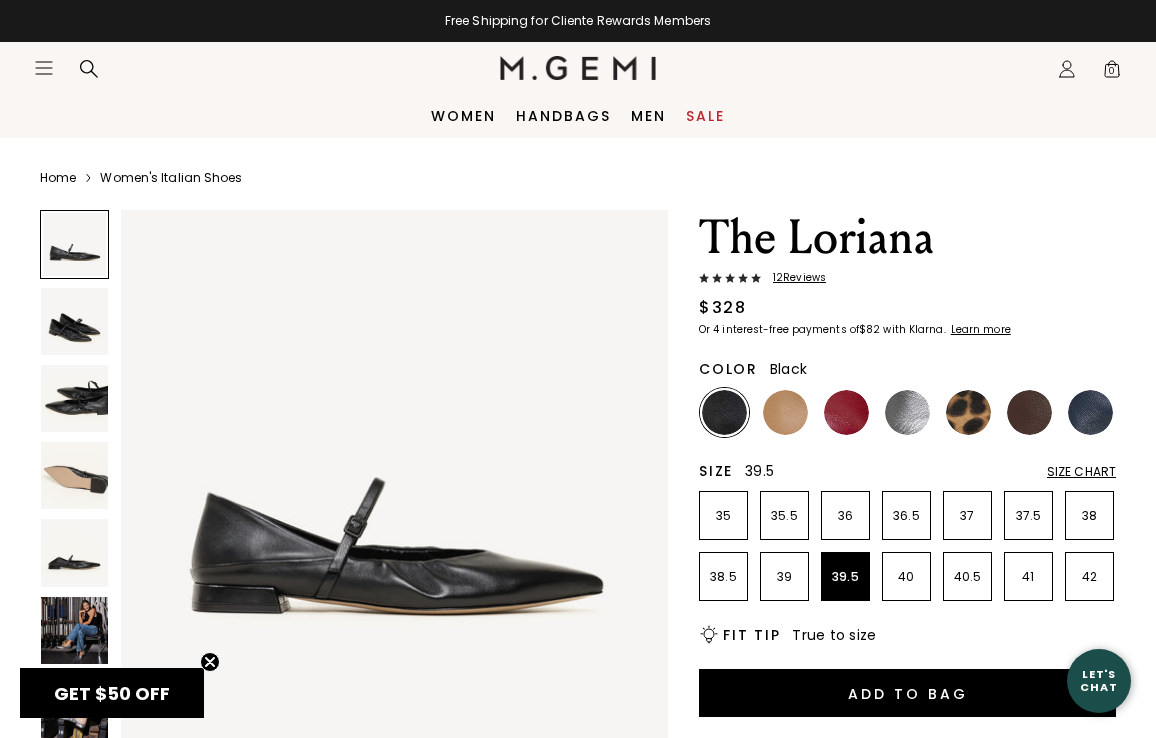 scroll, scrollTop: 0, scrollLeft: 0, axis: both 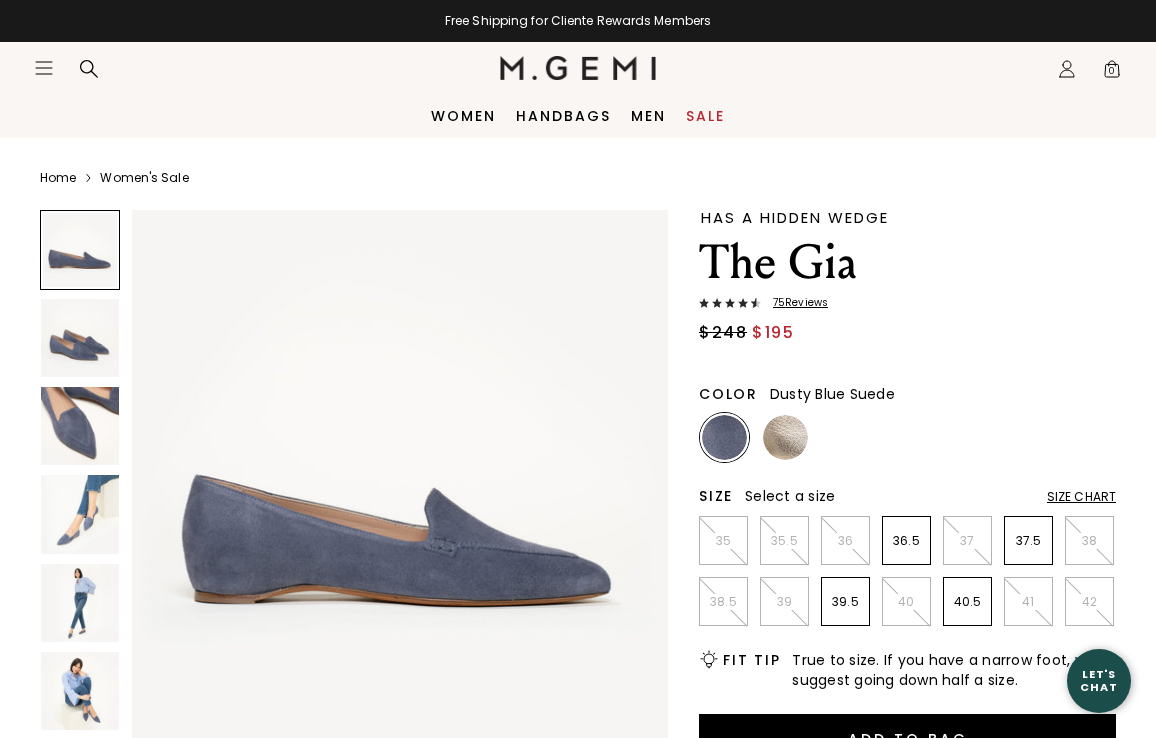 click at bounding box center (80, 338) 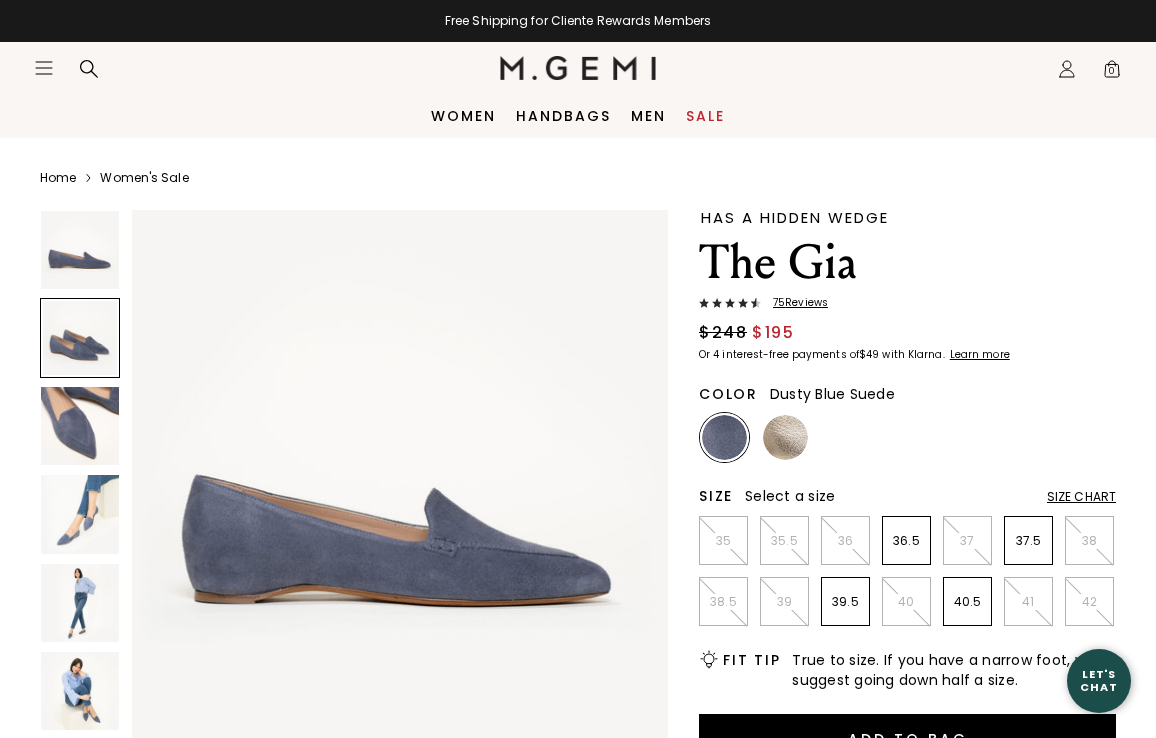 scroll, scrollTop: 0, scrollLeft: 0, axis: both 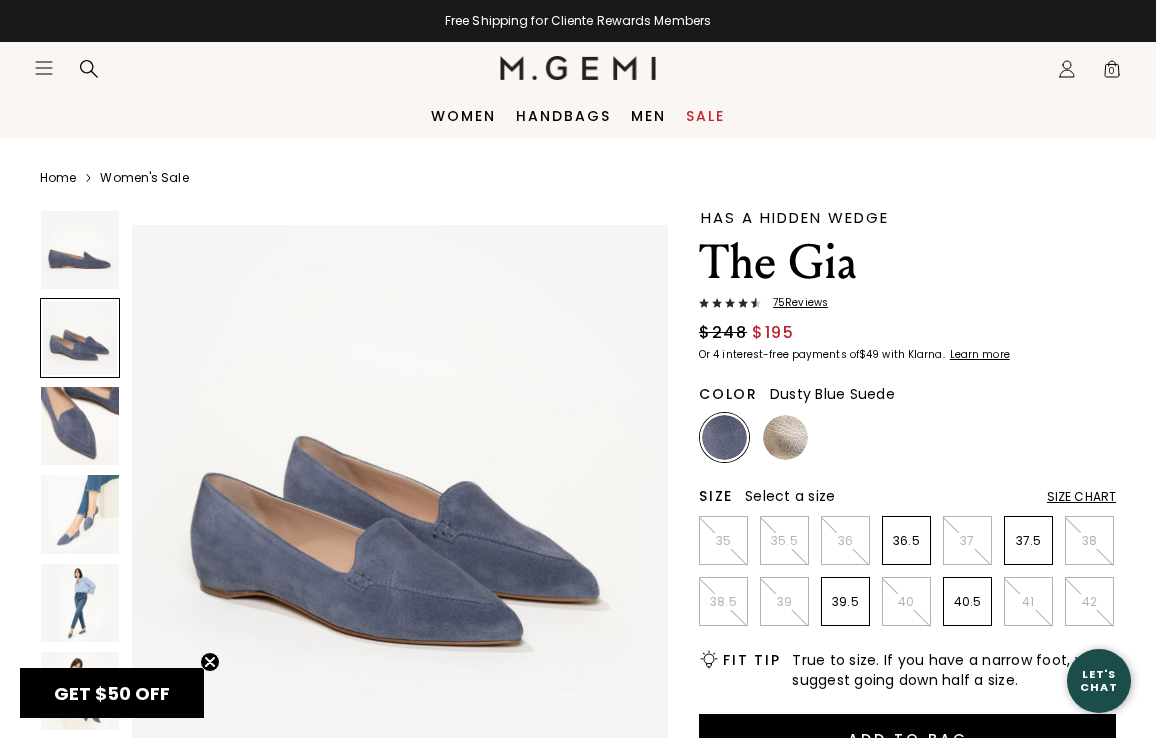 click at bounding box center [80, 426] 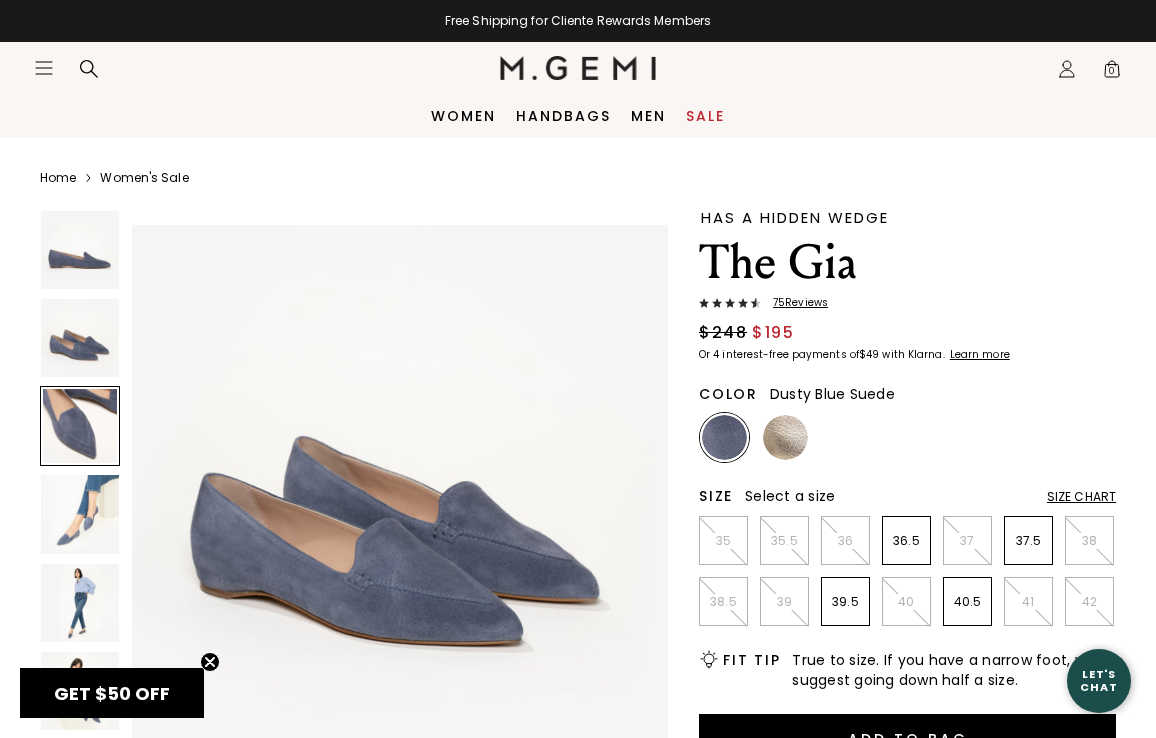 scroll, scrollTop: 940, scrollLeft: 0, axis: vertical 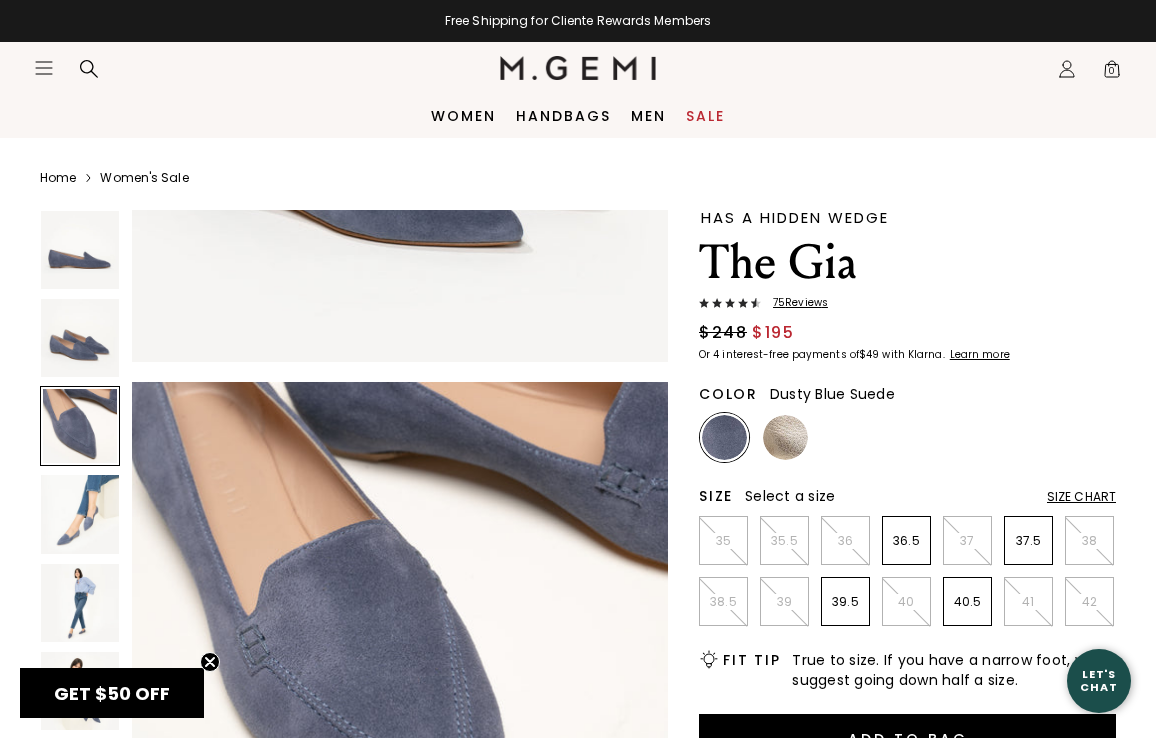 click on "39.5" at bounding box center (845, 602) 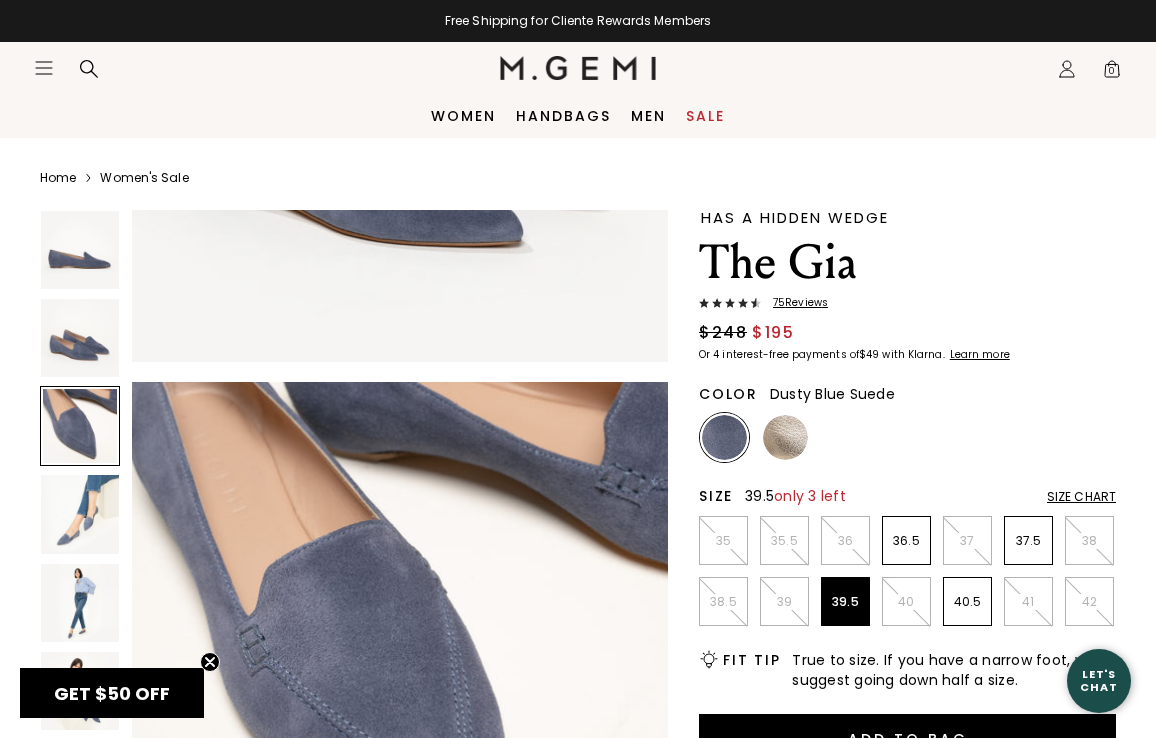scroll, scrollTop: 1067, scrollLeft: 0, axis: vertical 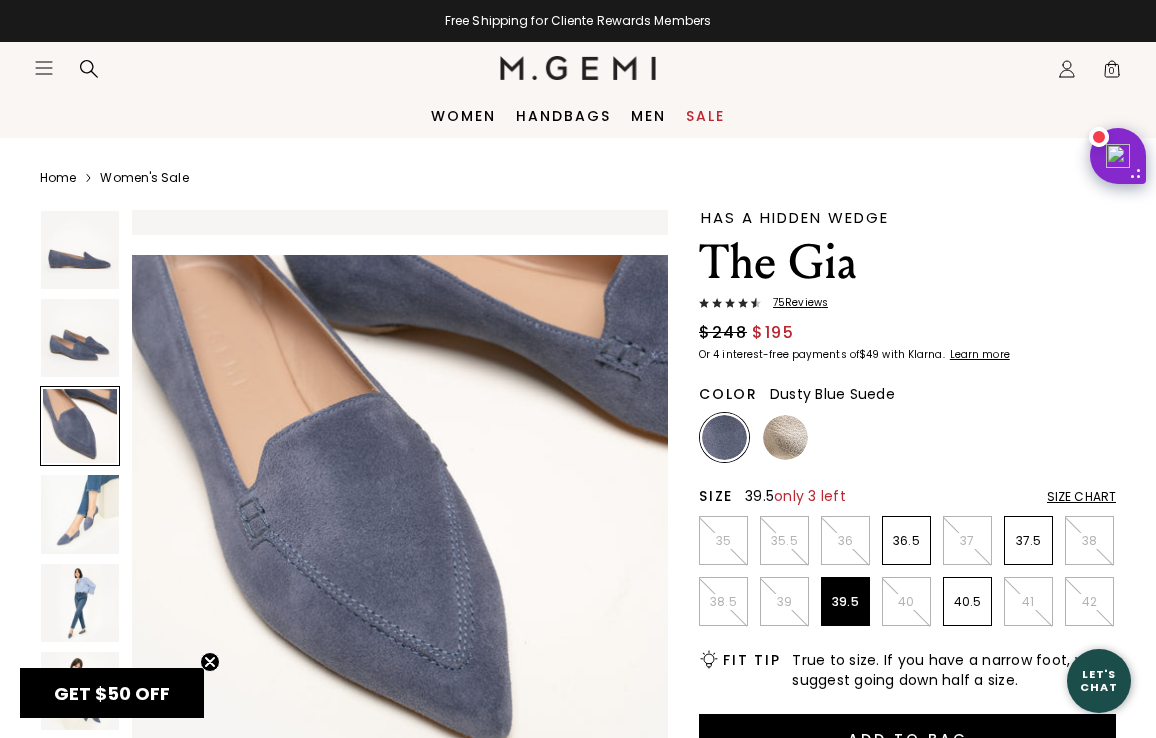 click on "Color  Dusty Blue Suede" at bounding box center (907, 390) 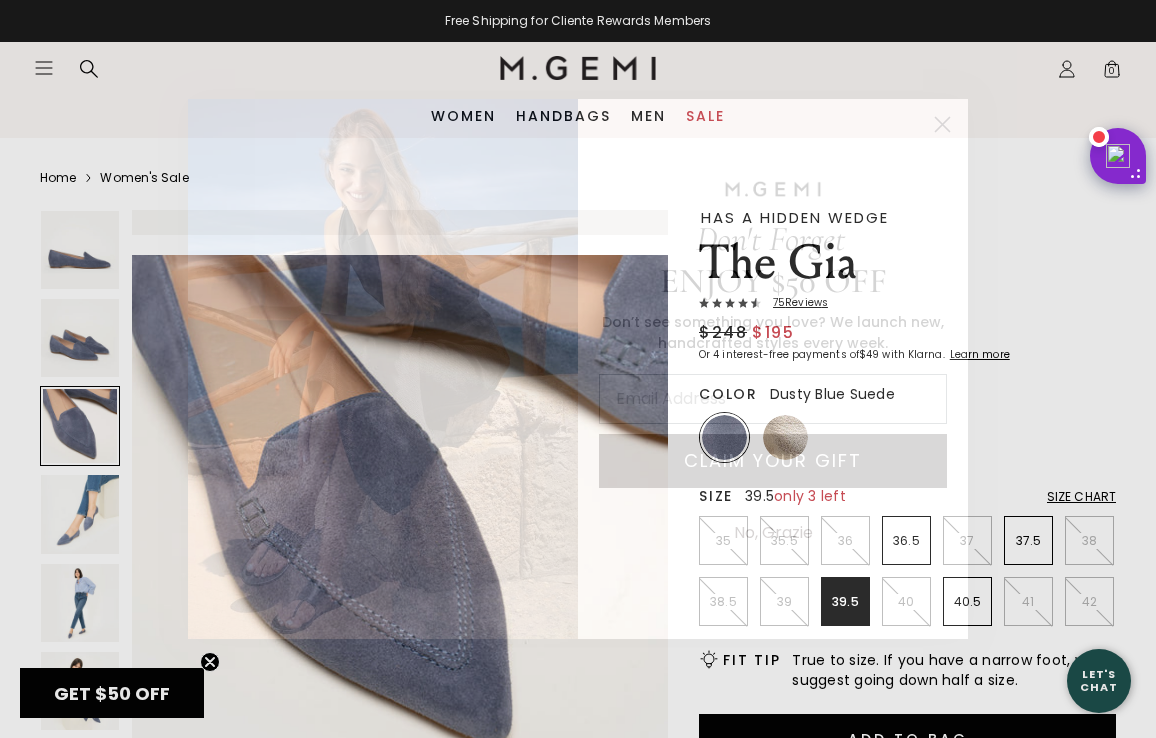 click 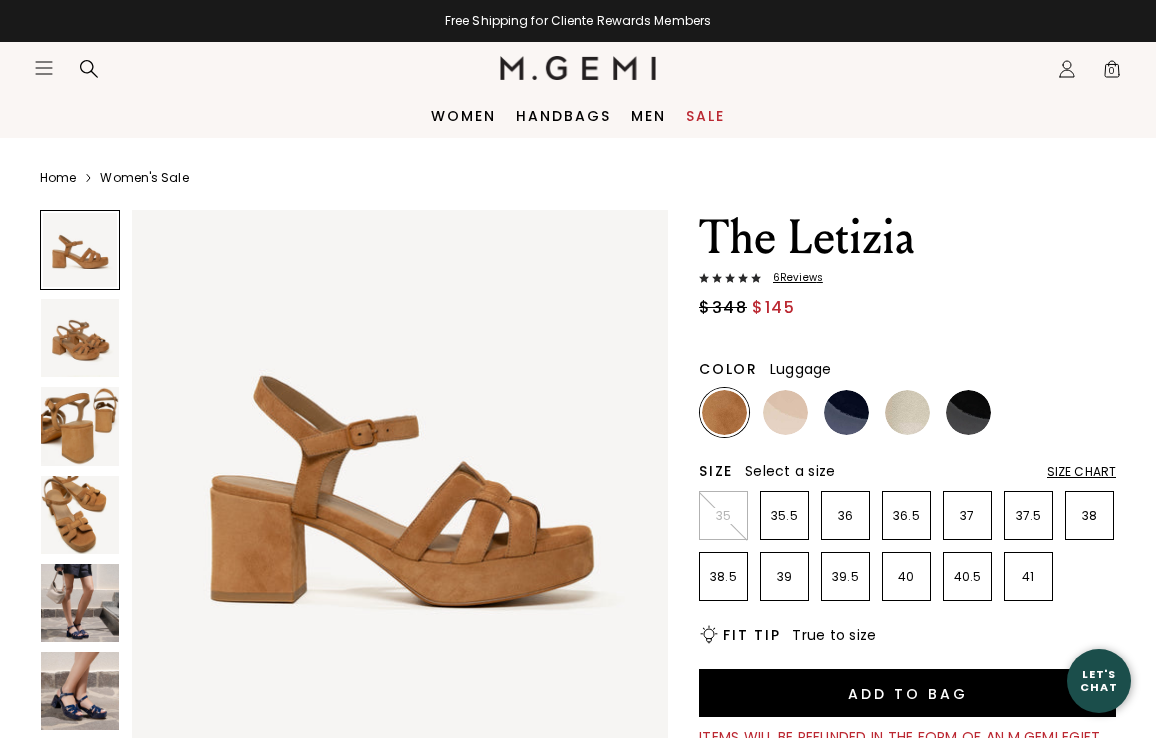 scroll, scrollTop: 0, scrollLeft: 0, axis: both 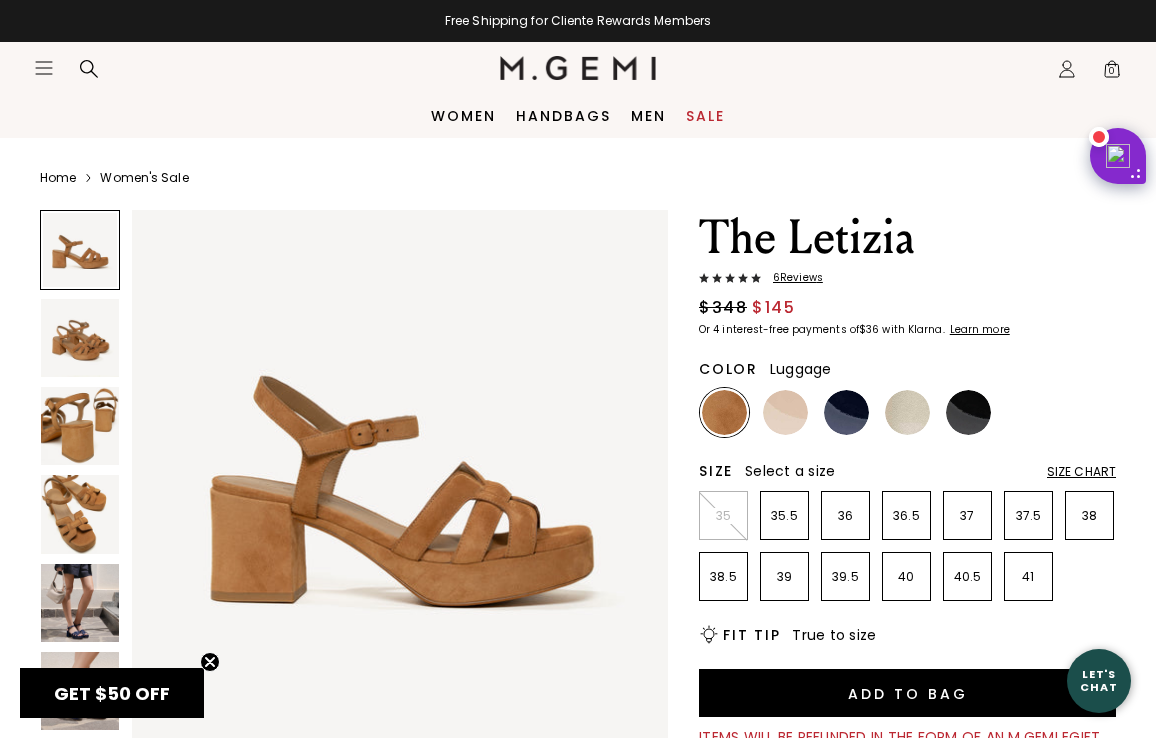 click on "The Letizia 6  Review s $348 $145
Or 4 interest-free payments of  $36   with Klarna Learn more" at bounding box center [907, 273] 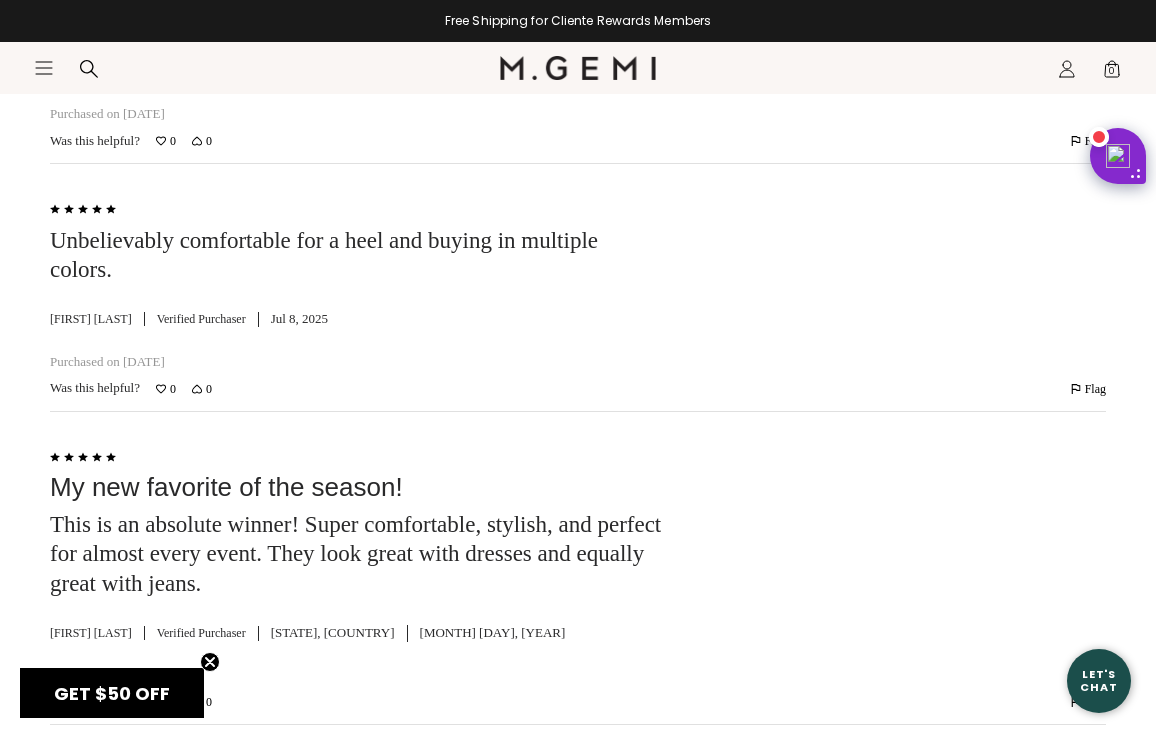 scroll, scrollTop: 4141, scrollLeft: 0, axis: vertical 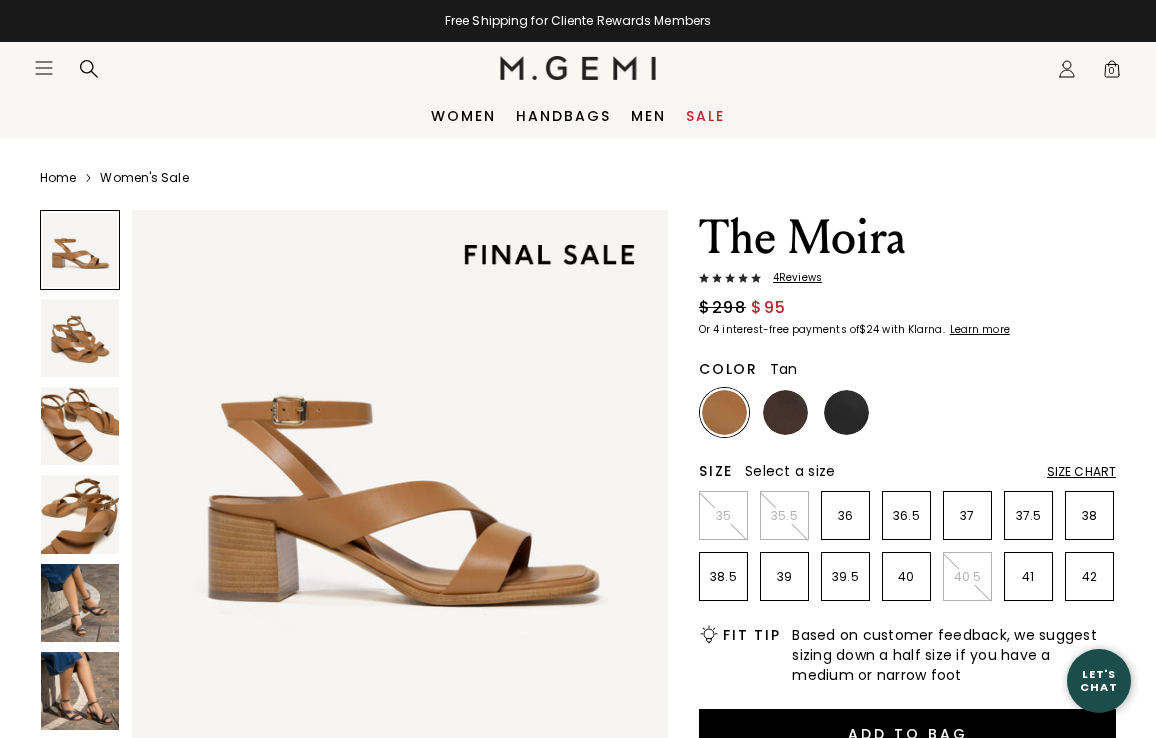 click at bounding box center [724, 412] 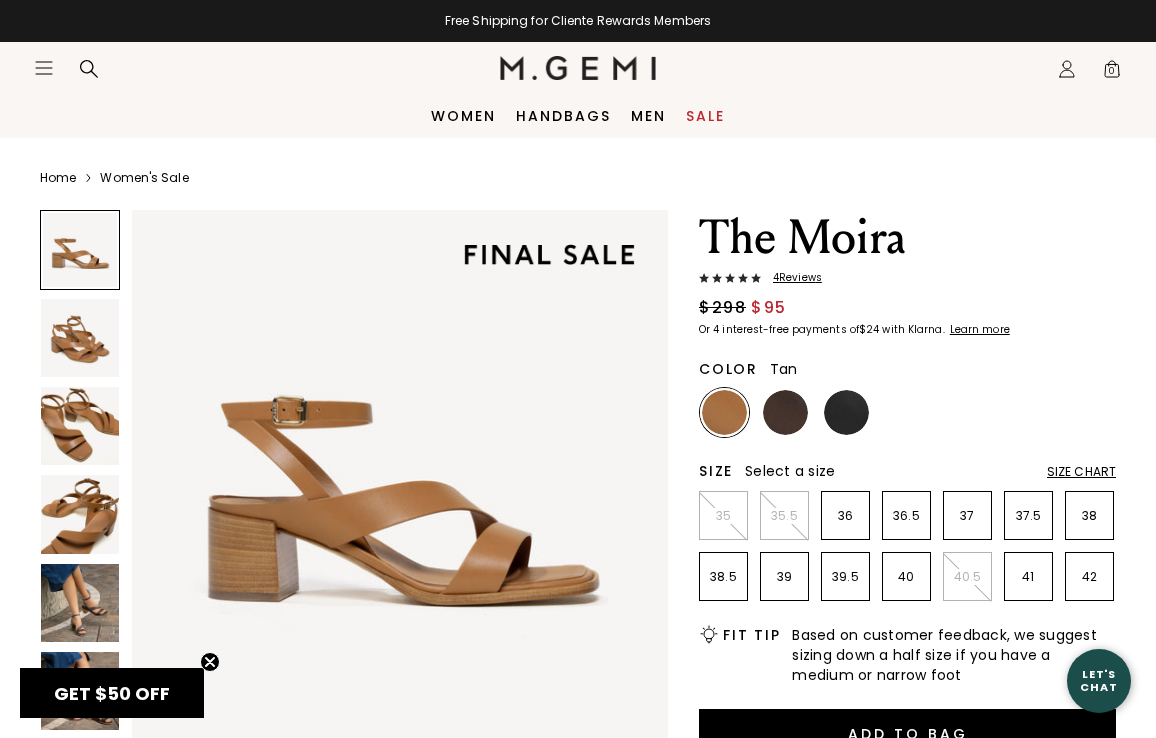 click on "Size Chart" at bounding box center (1081, 472) 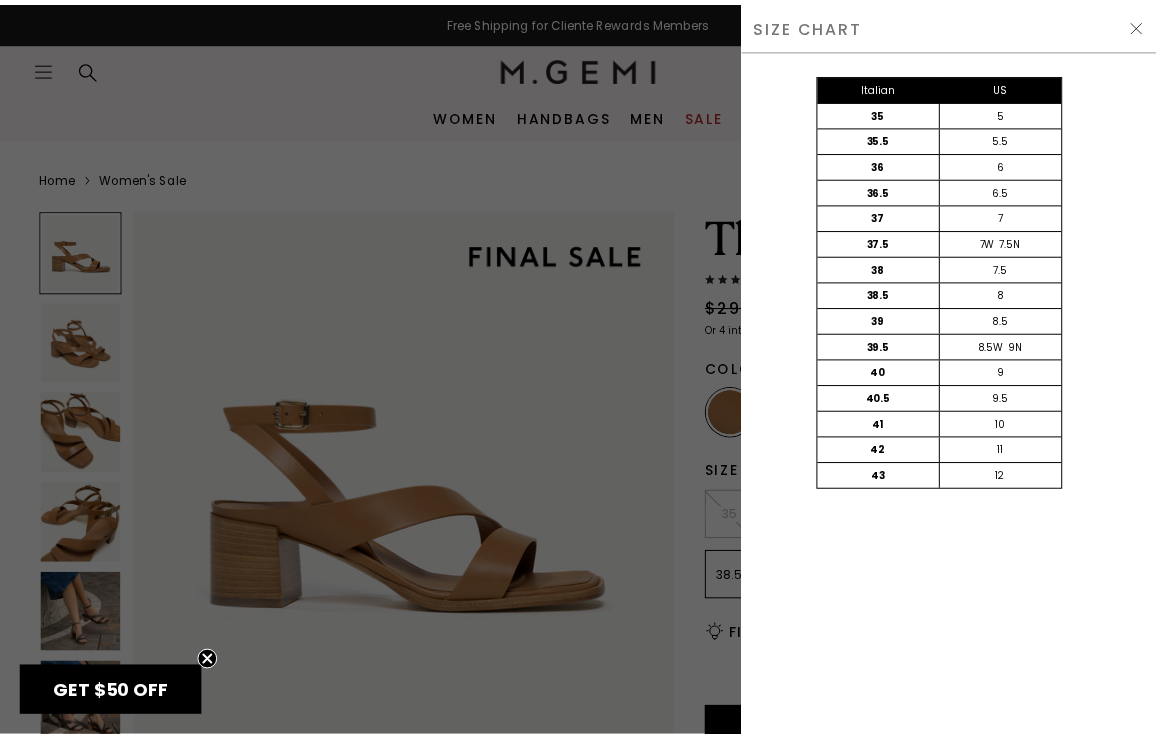 scroll, scrollTop: 0, scrollLeft: 0, axis: both 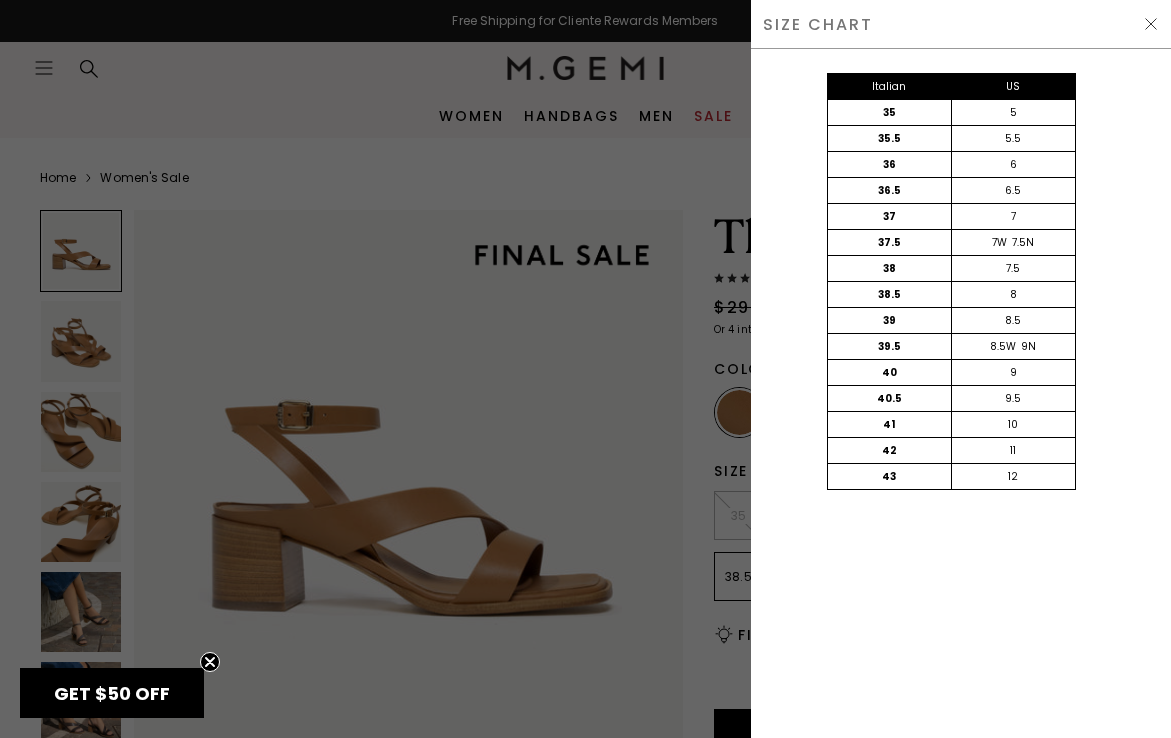 click on "8" at bounding box center [1013, 294] 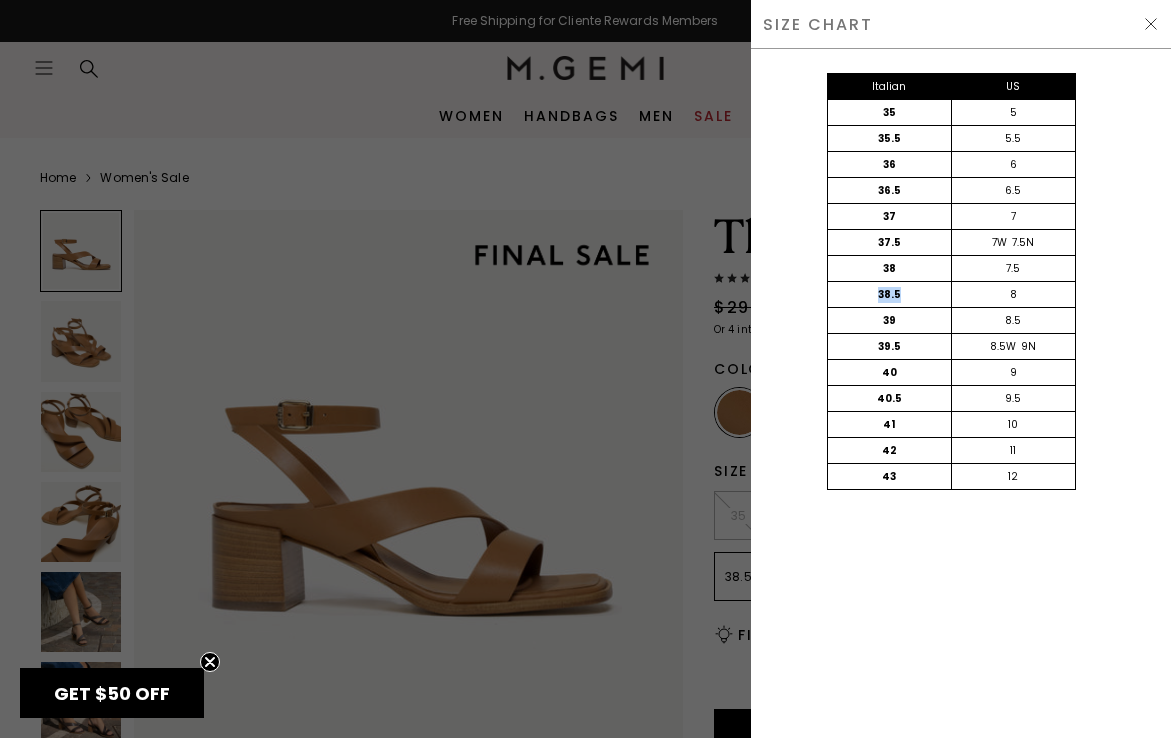 drag, startPoint x: 920, startPoint y: 286, endPoint x: 848, endPoint y: 293, distance: 72.33948 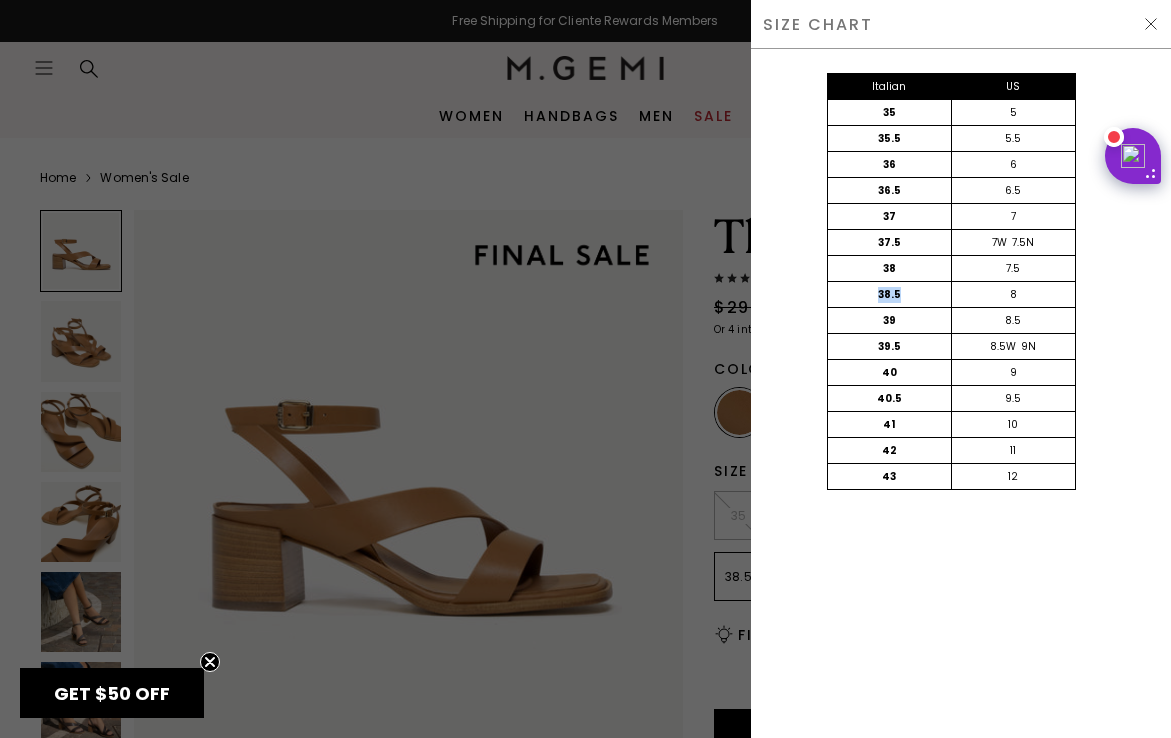 click on "38.5" at bounding box center [890, 294] 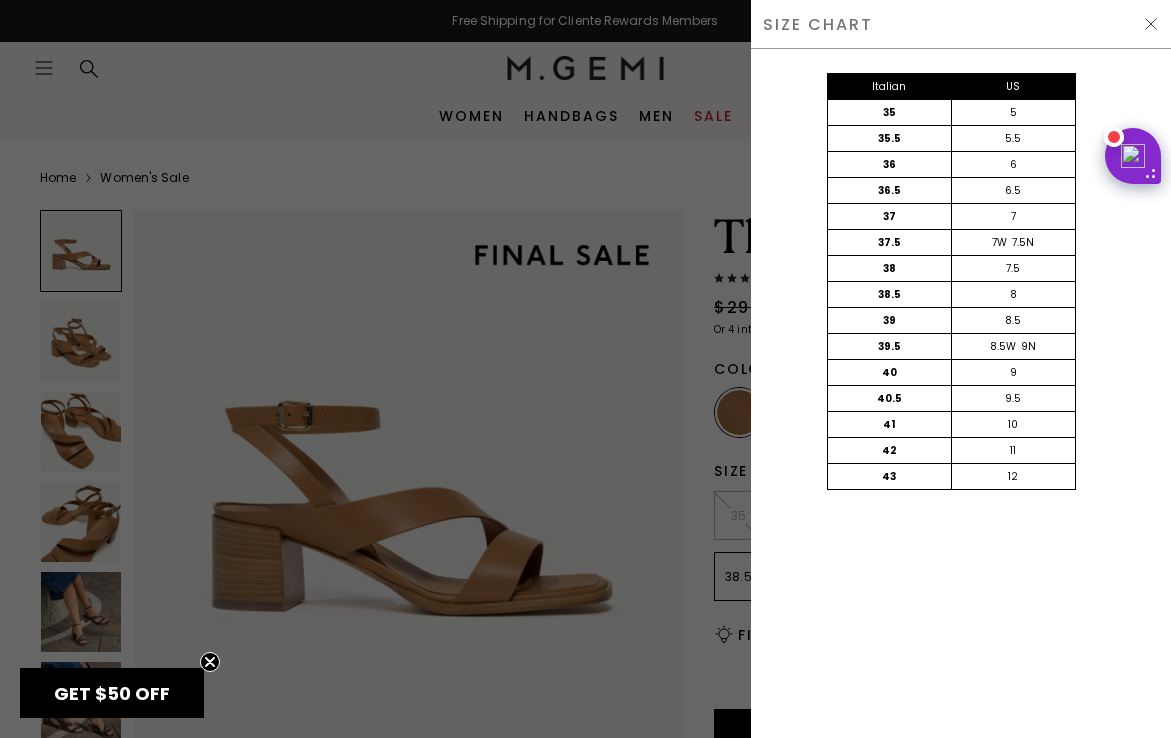 click on "SIZE CHART" at bounding box center (961, 24) 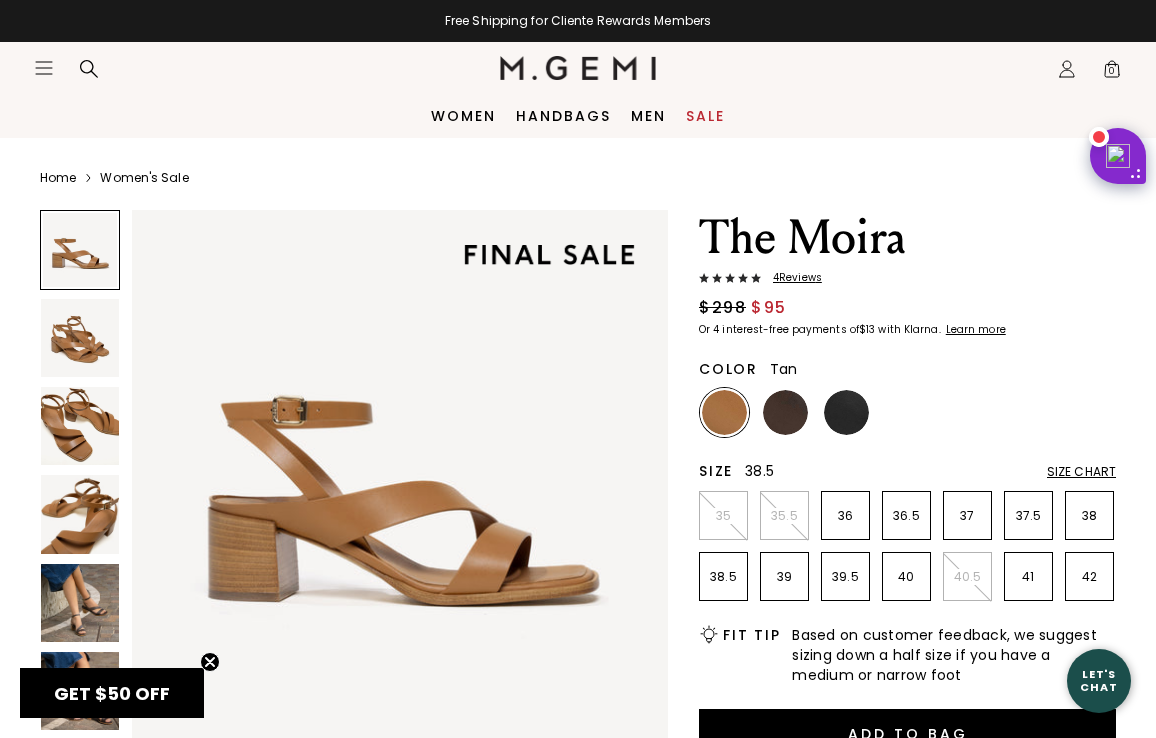 click on "38.5" at bounding box center [723, 577] 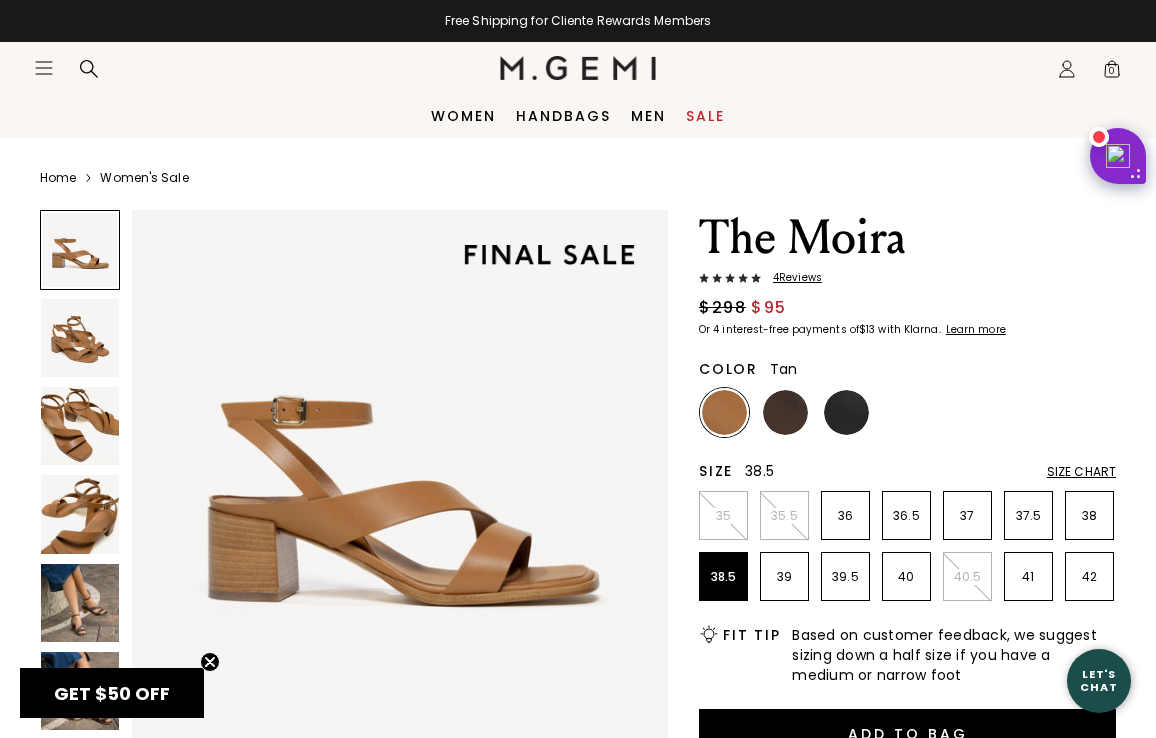 scroll, scrollTop: 0, scrollLeft: 0, axis: both 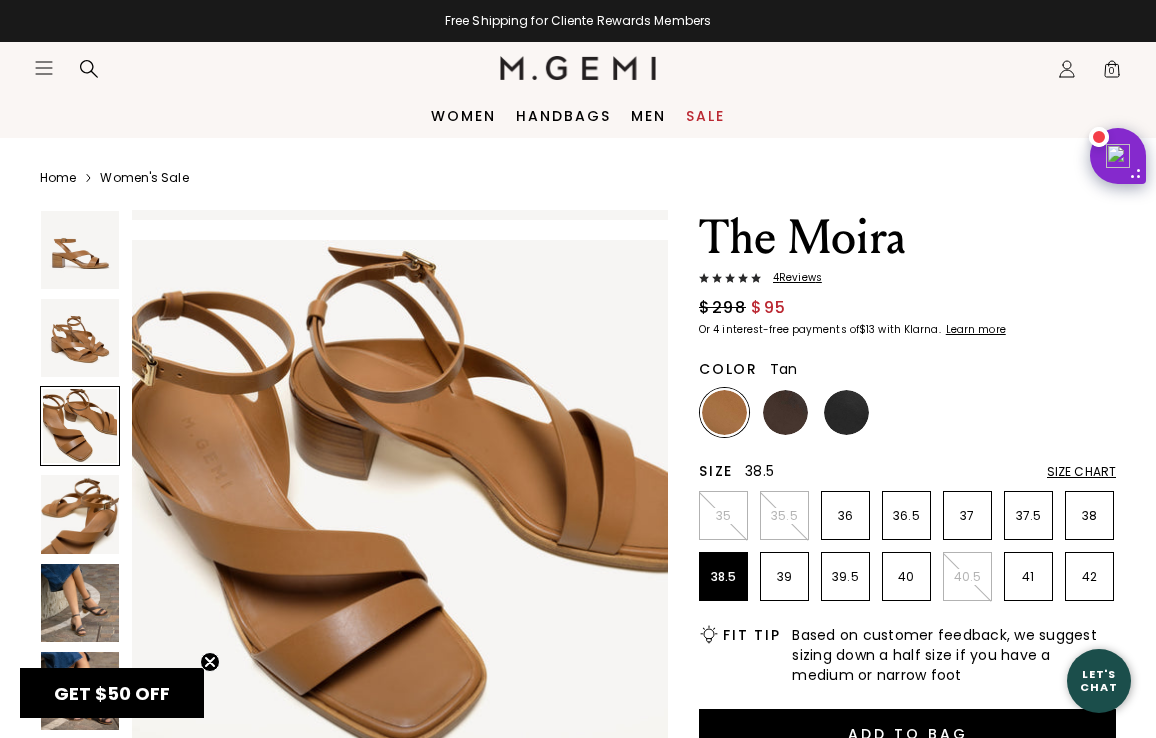 click at bounding box center [80, 338] 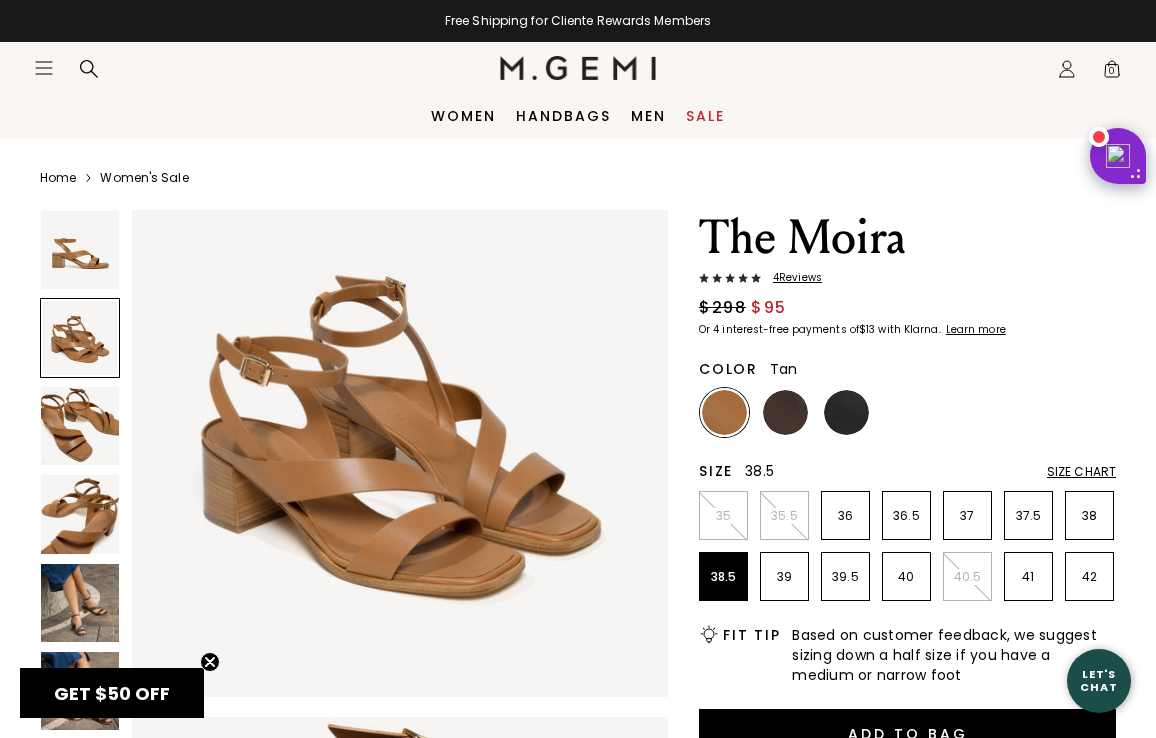 scroll, scrollTop: 641, scrollLeft: 0, axis: vertical 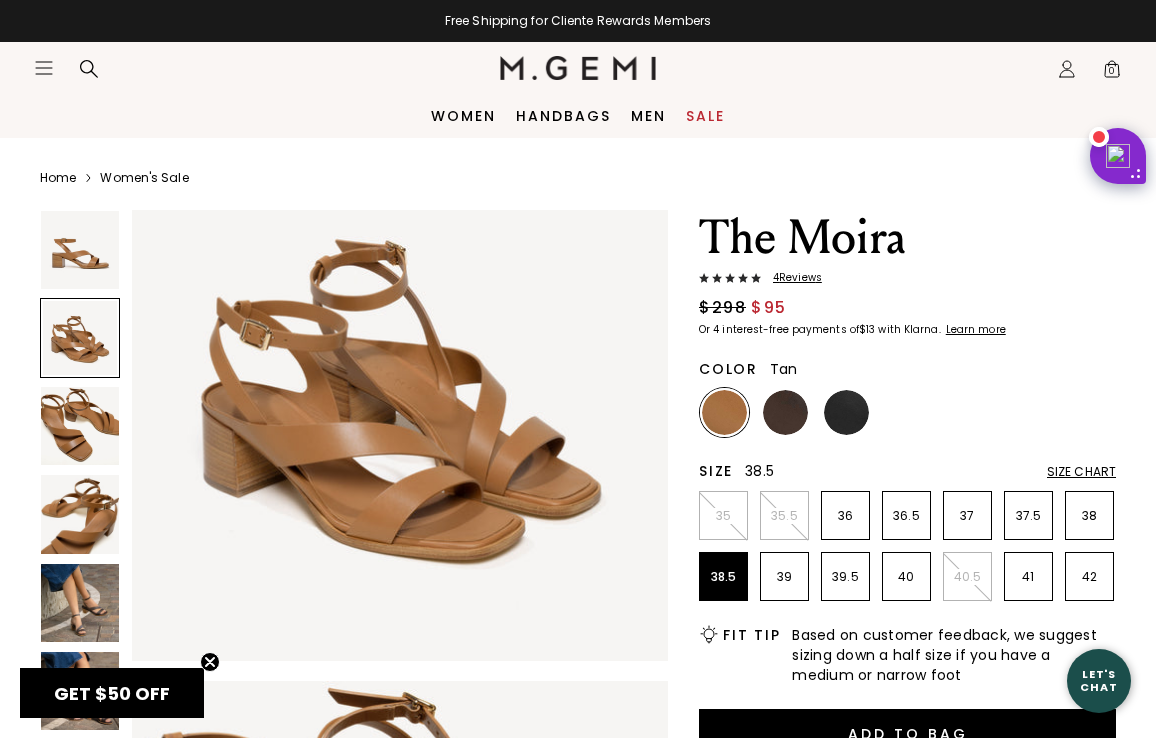 click on "4  Review s" at bounding box center [791, 278] 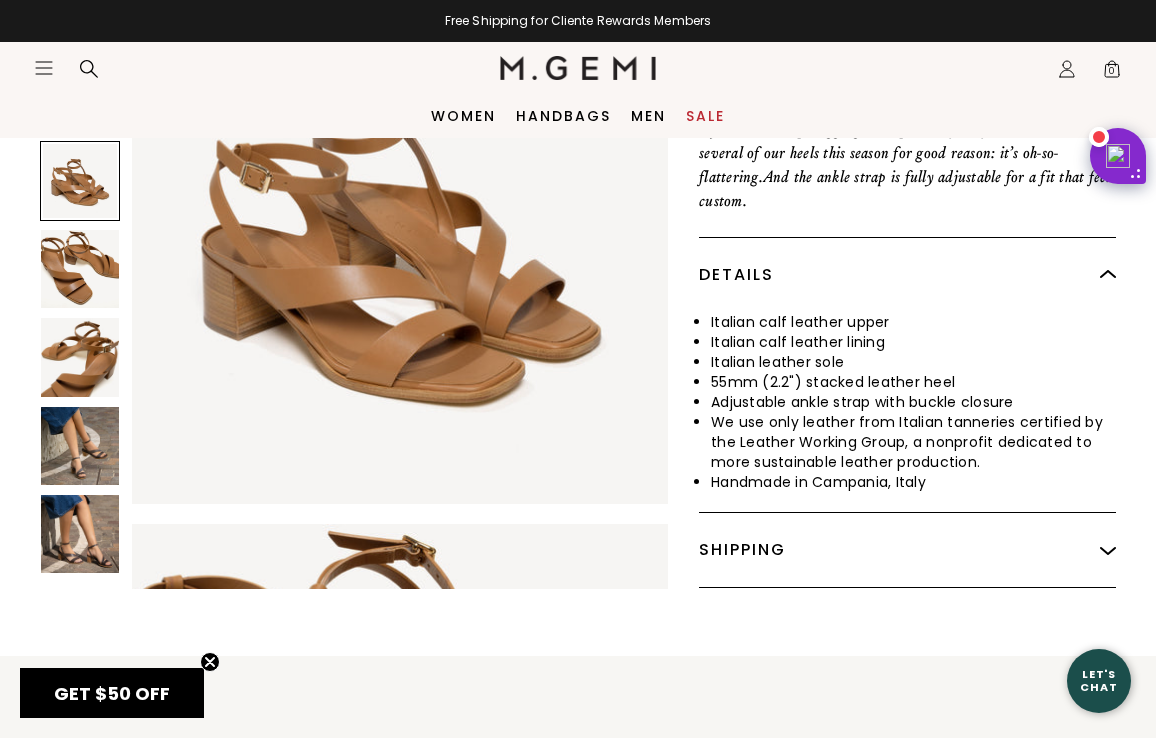 scroll, scrollTop: 872, scrollLeft: 0, axis: vertical 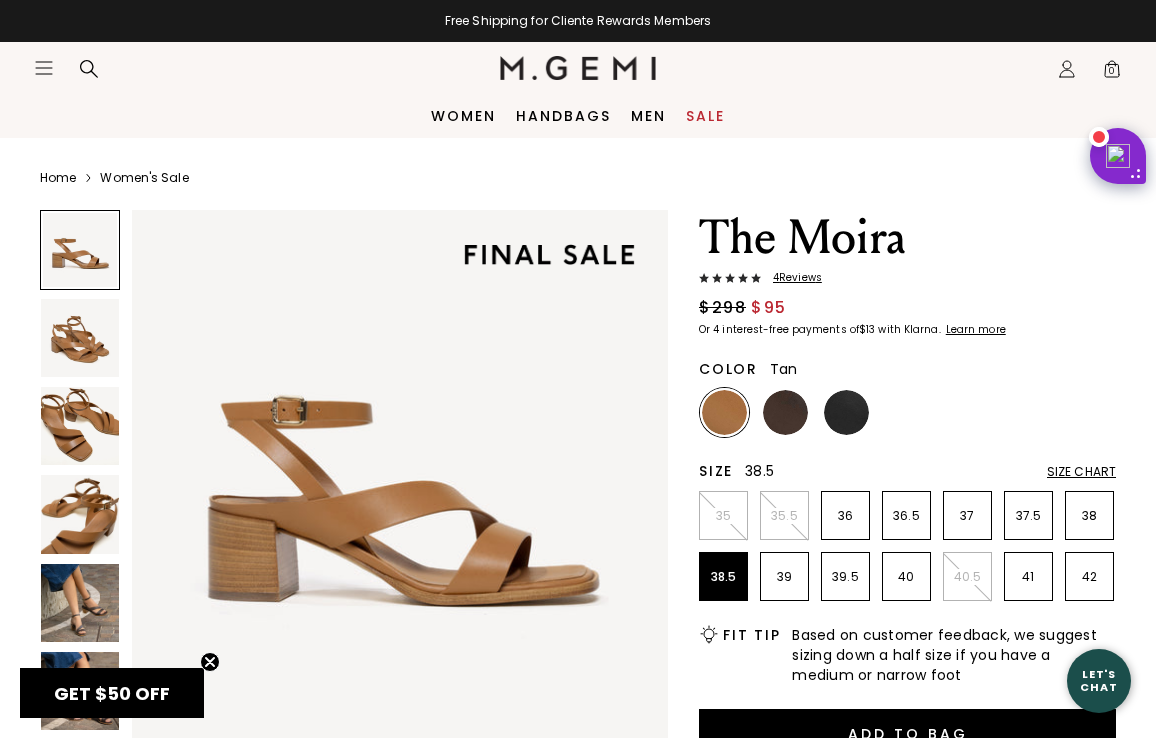 click on "4  Review s" at bounding box center (791, 278) 